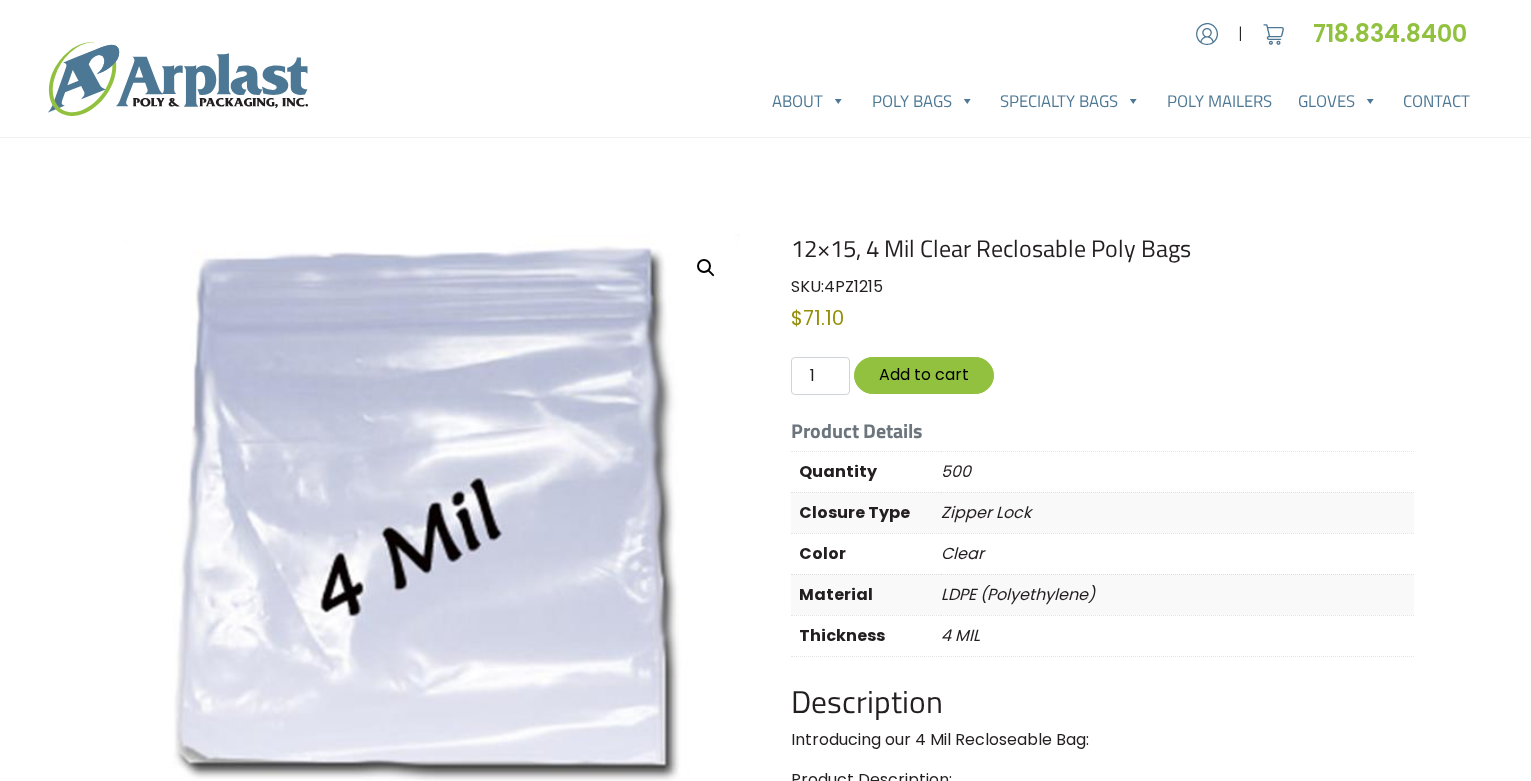scroll, scrollTop: 0, scrollLeft: 0, axis: both 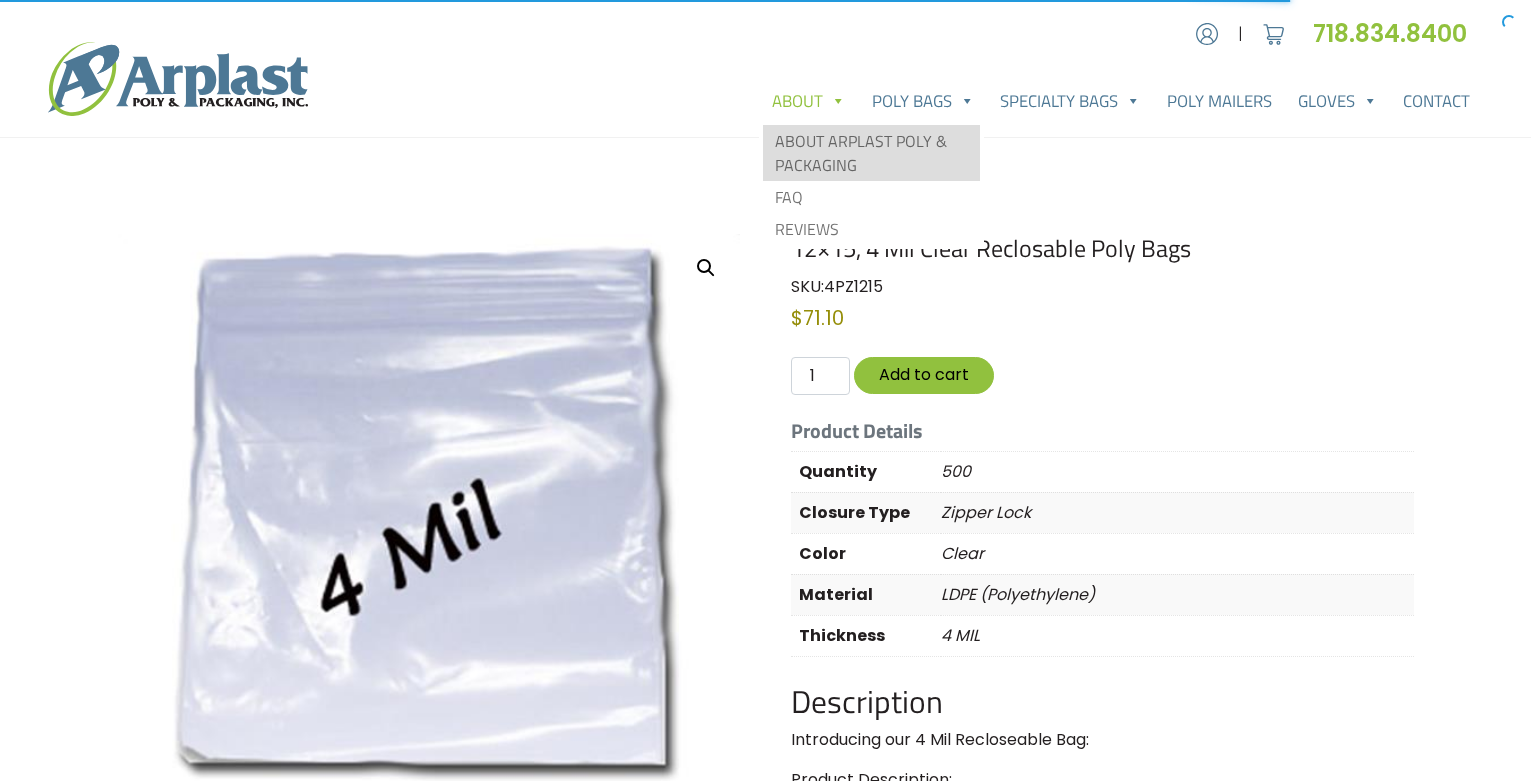 click on "About Arplast Poly & Packaging" at bounding box center [871, 153] 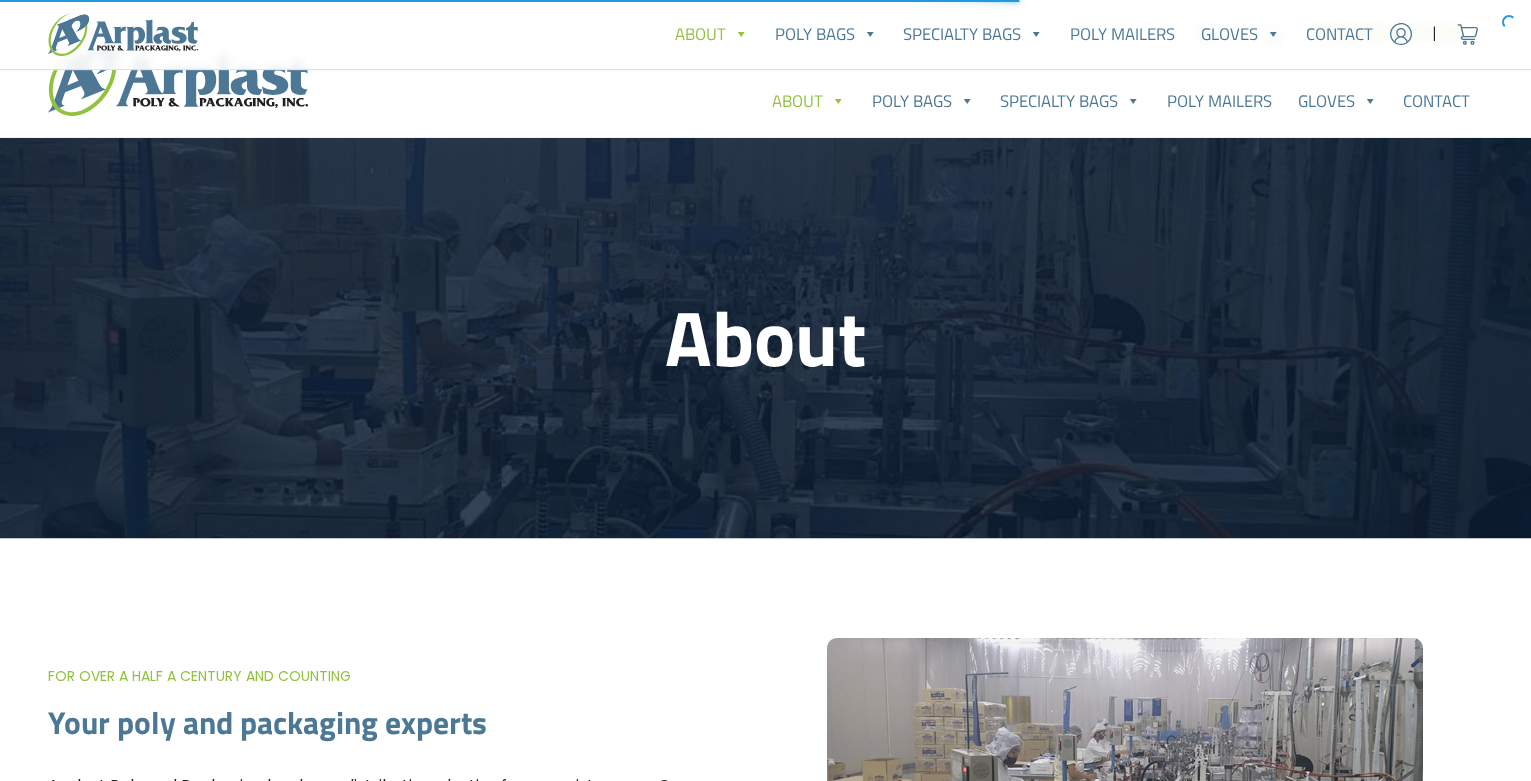 scroll, scrollTop: 600, scrollLeft: 0, axis: vertical 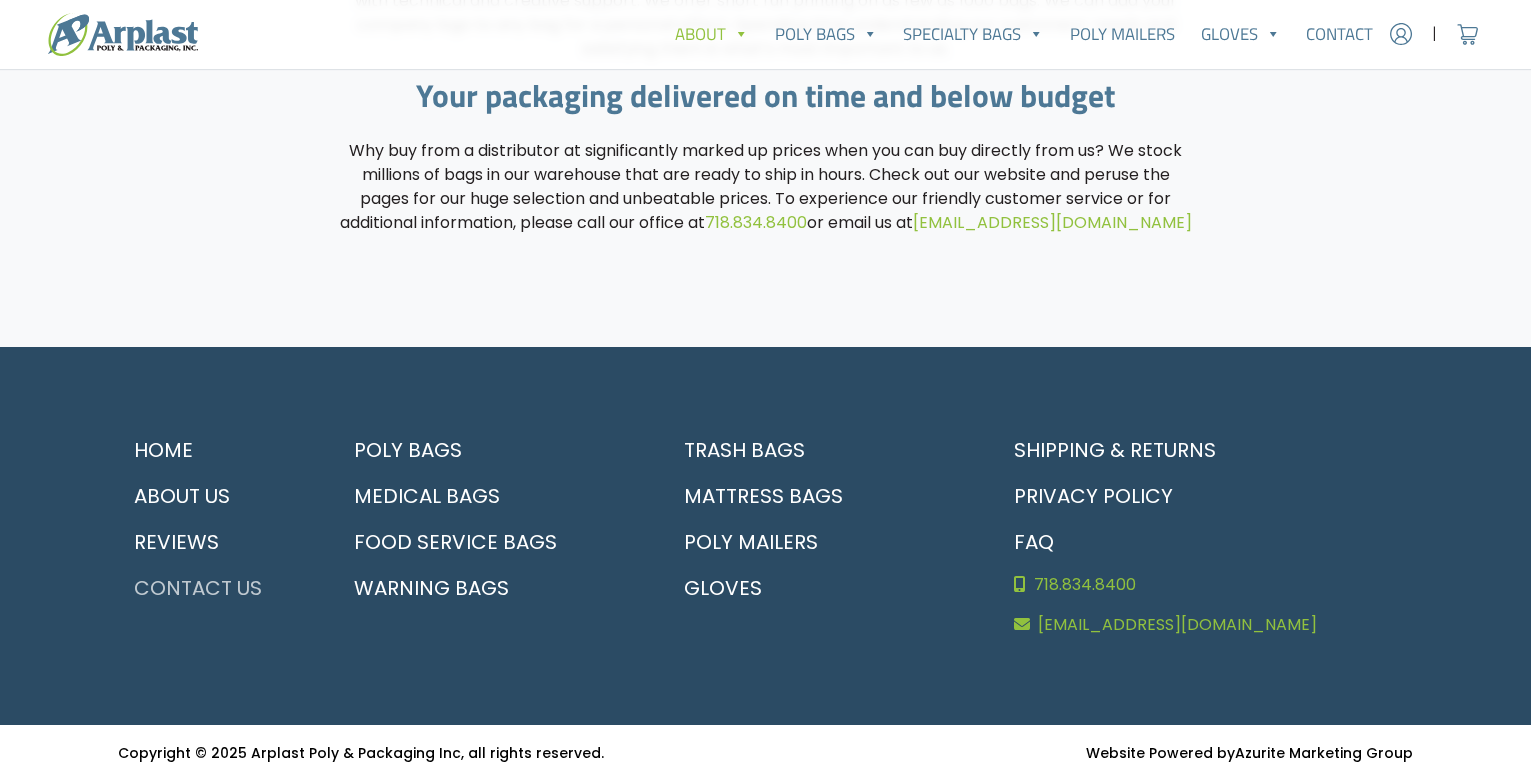 click on "Contact Us" at bounding box center [216, 588] 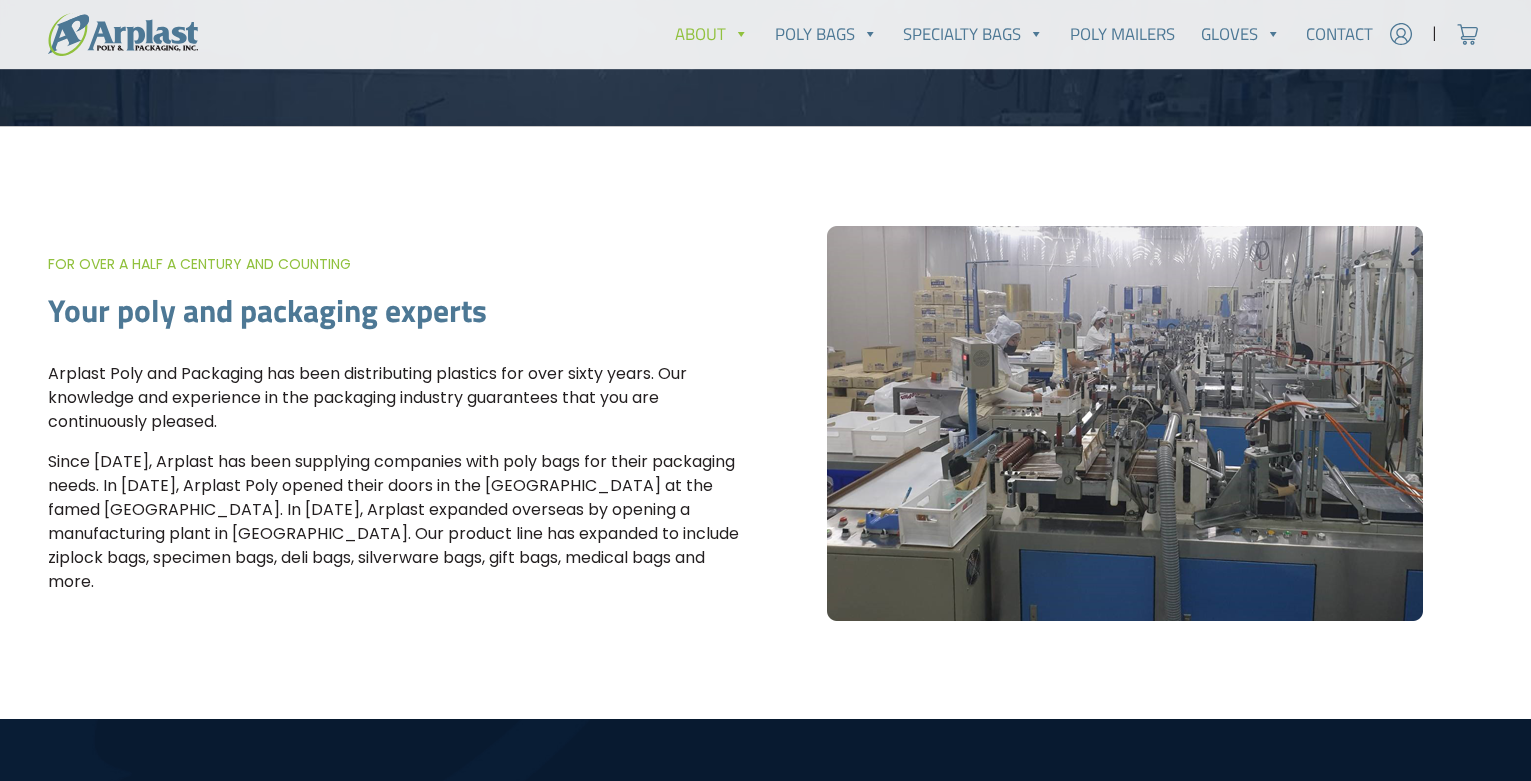 scroll, scrollTop: 0, scrollLeft: 0, axis: both 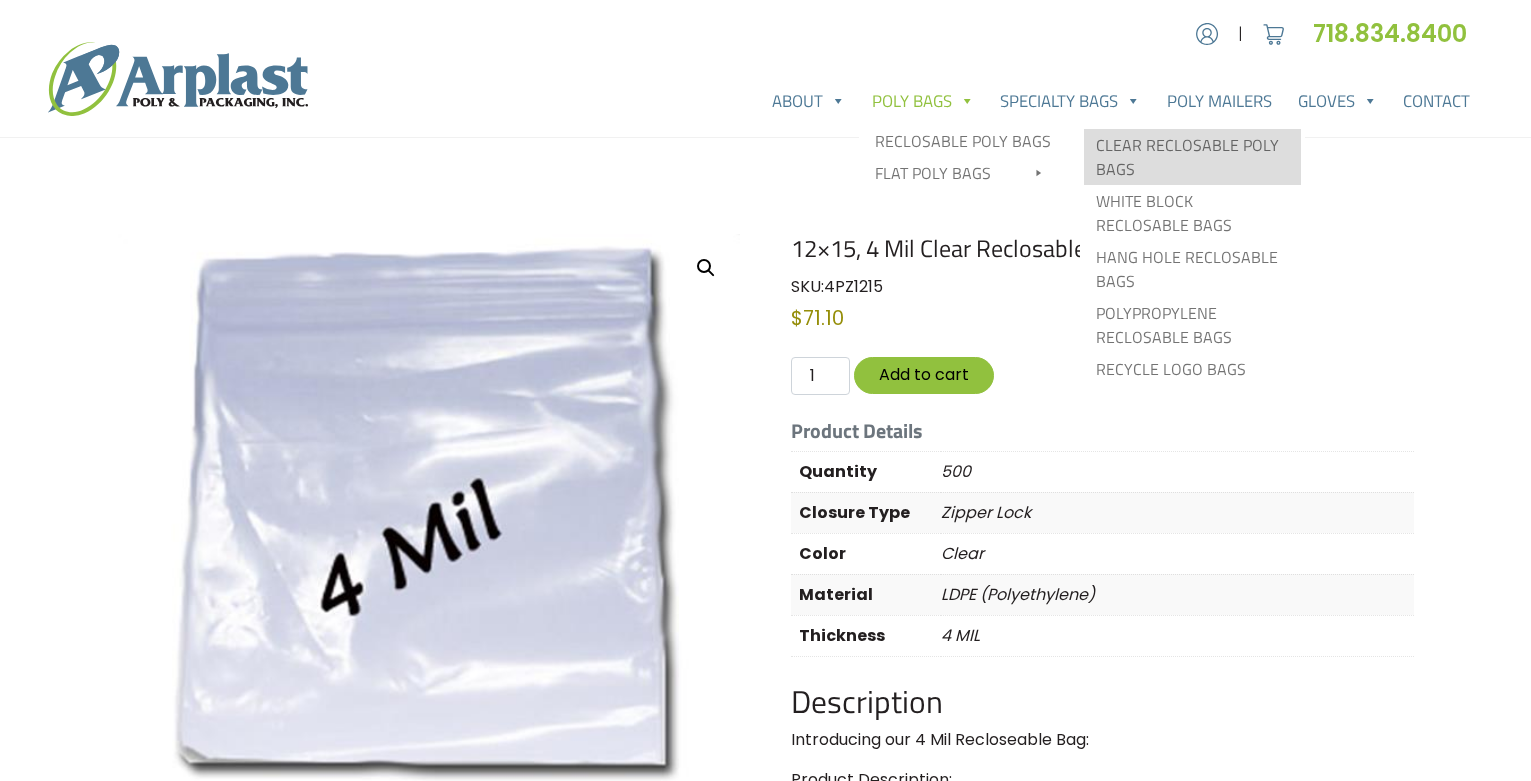 click on "Clear Reclosable Poly  Bags" at bounding box center [1192, 157] 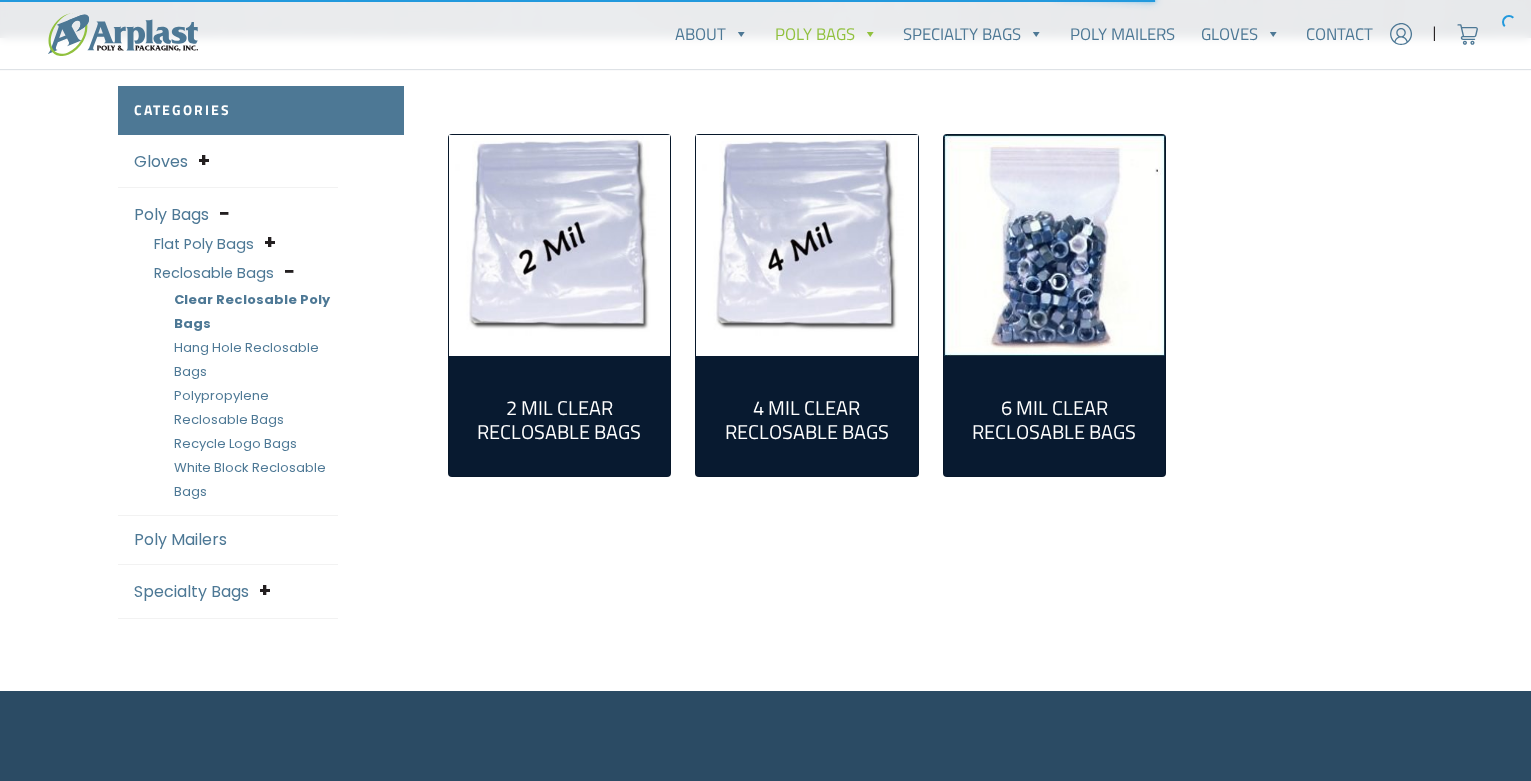 scroll, scrollTop: 700, scrollLeft: 0, axis: vertical 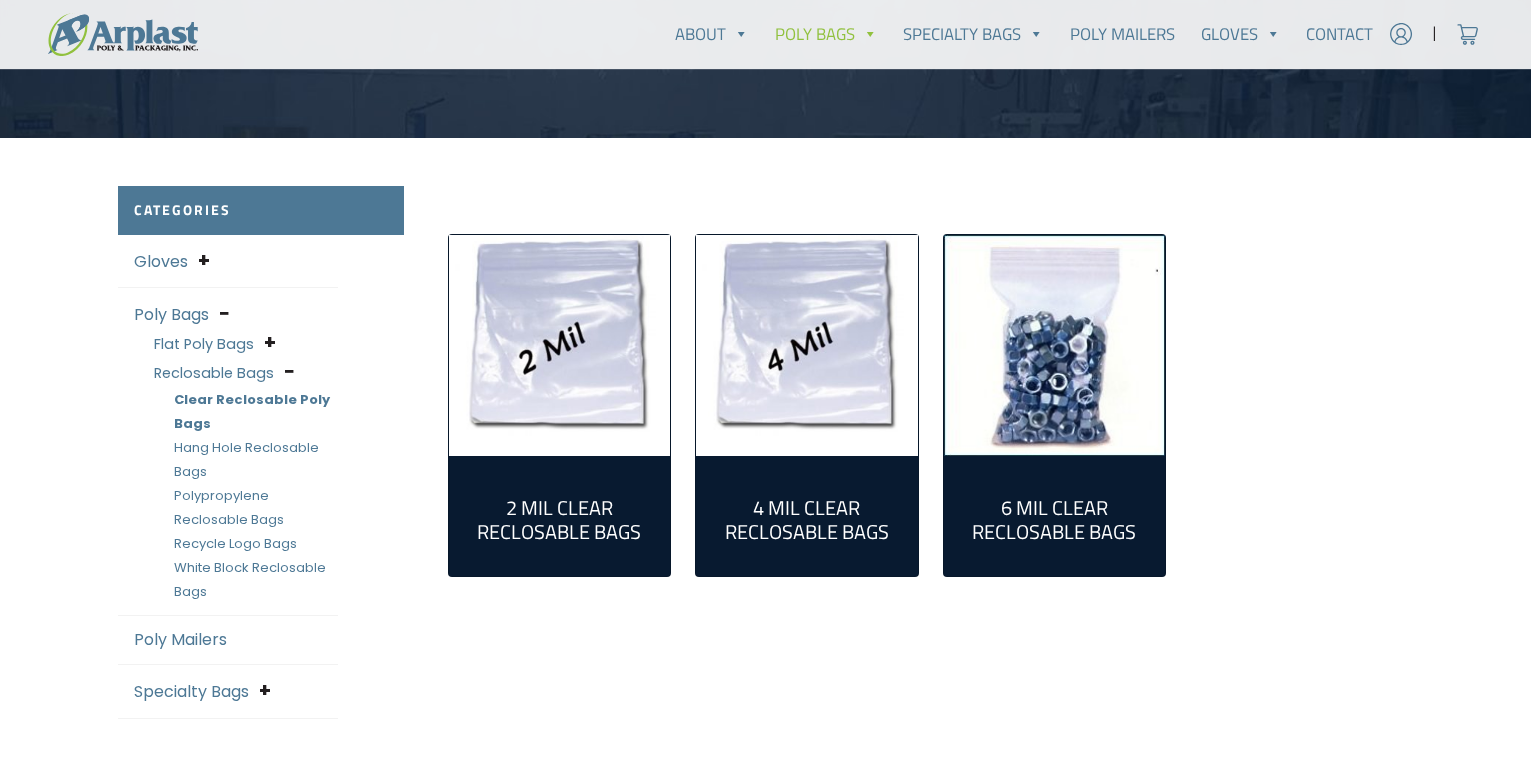 click at bounding box center [560, 346] 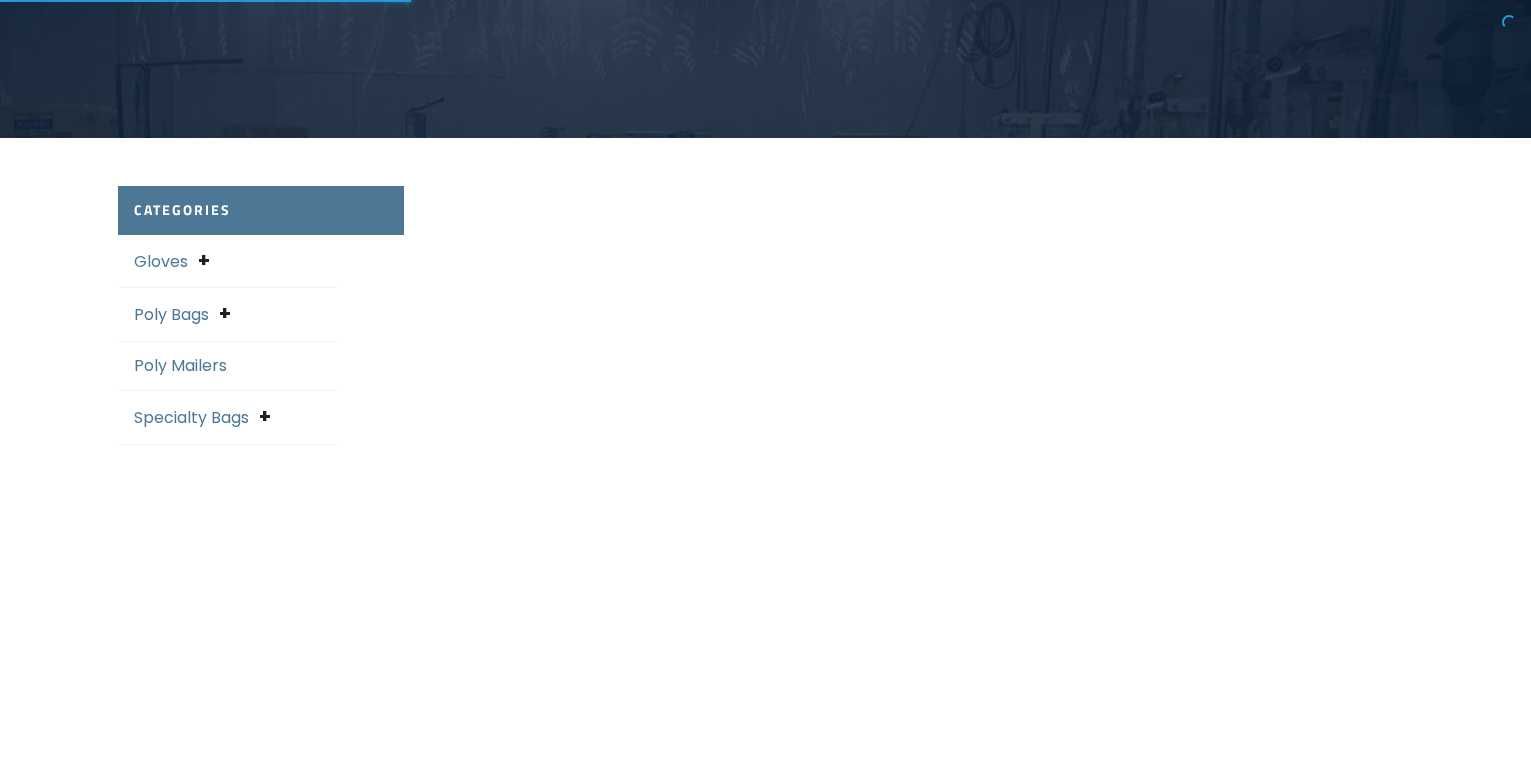 scroll, scrollTop: 400, scrollLeft: 0, axis: vertical 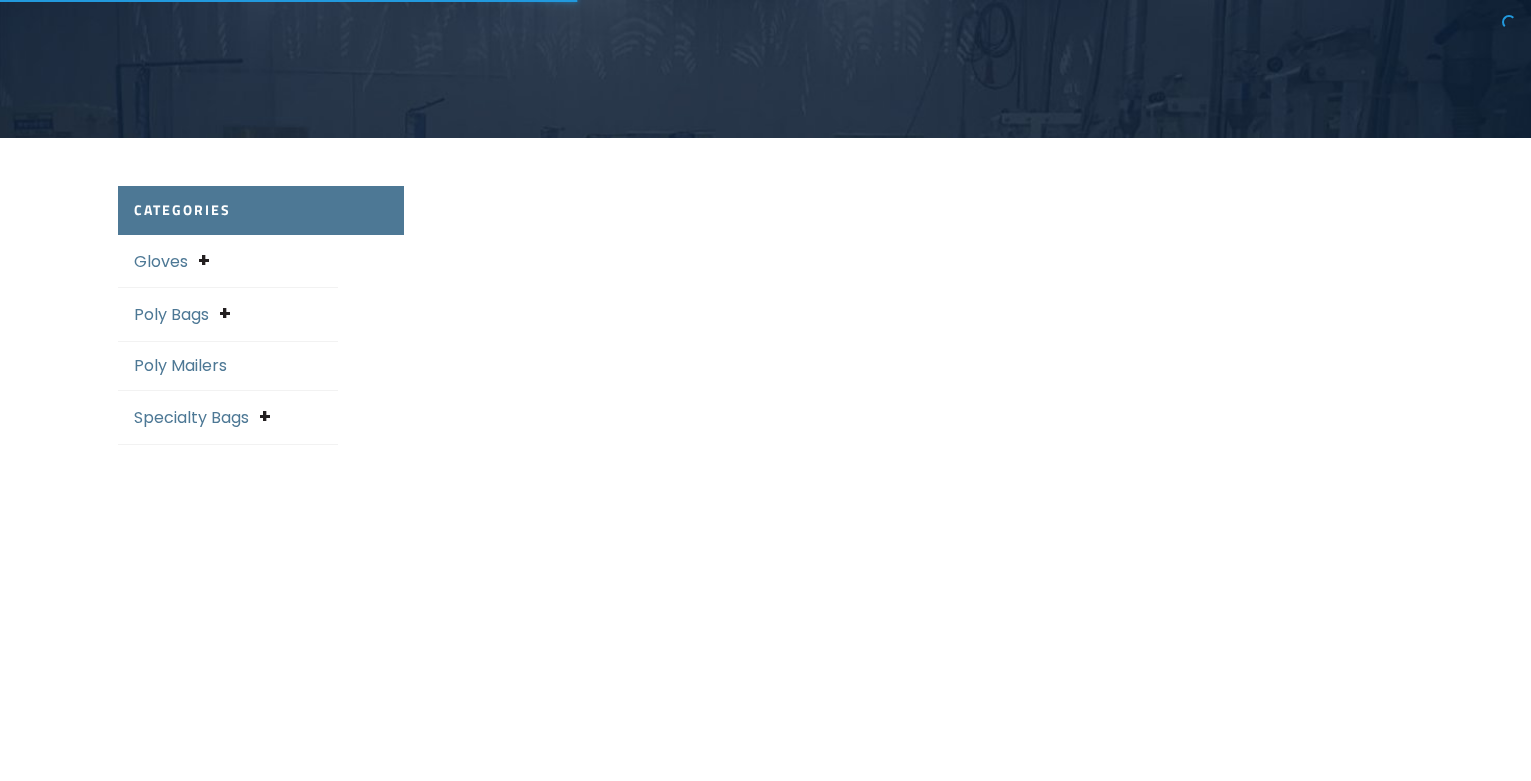 select on "25" 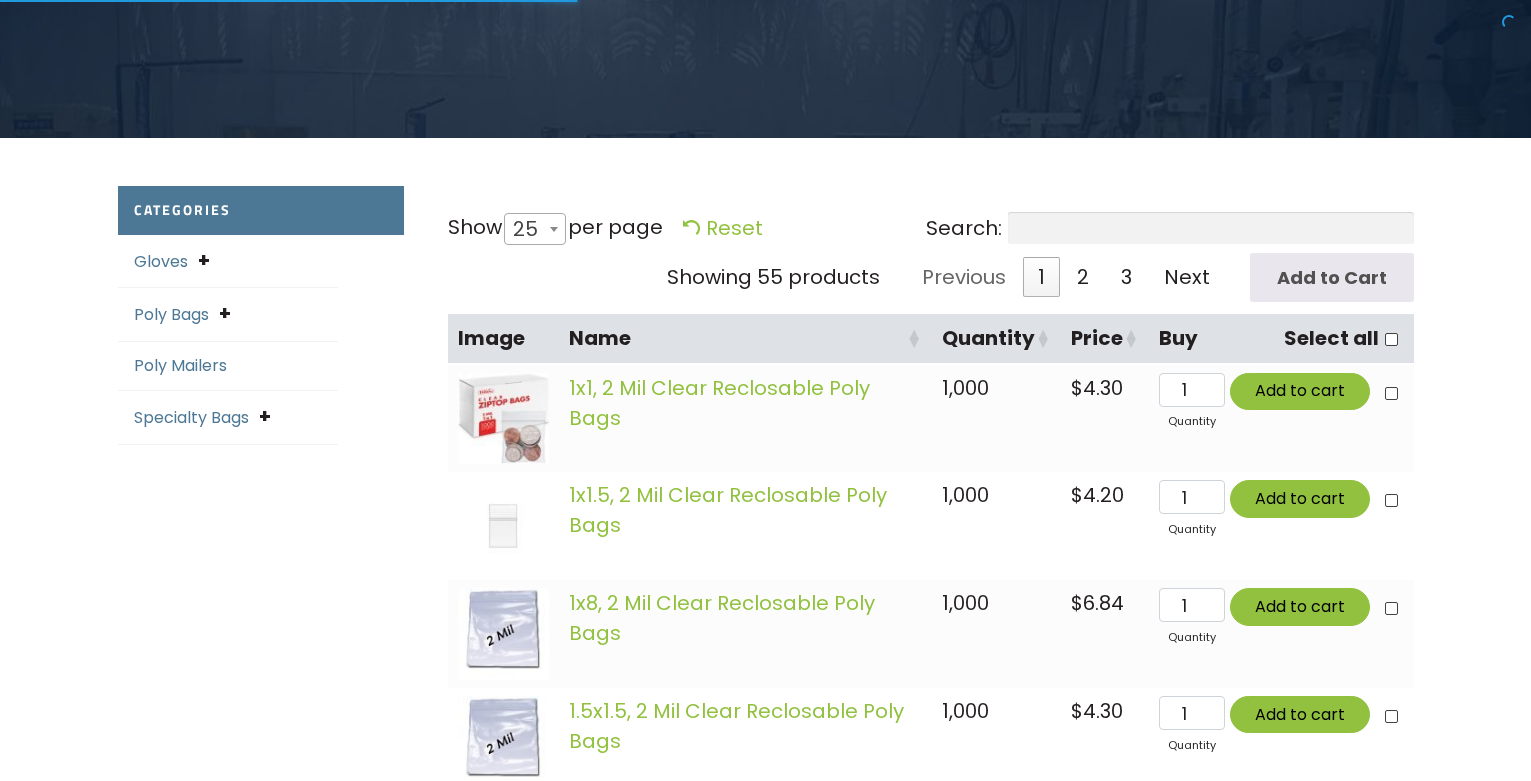 scroll, scrollTop: 0, scrollLeft: 0, axis: both 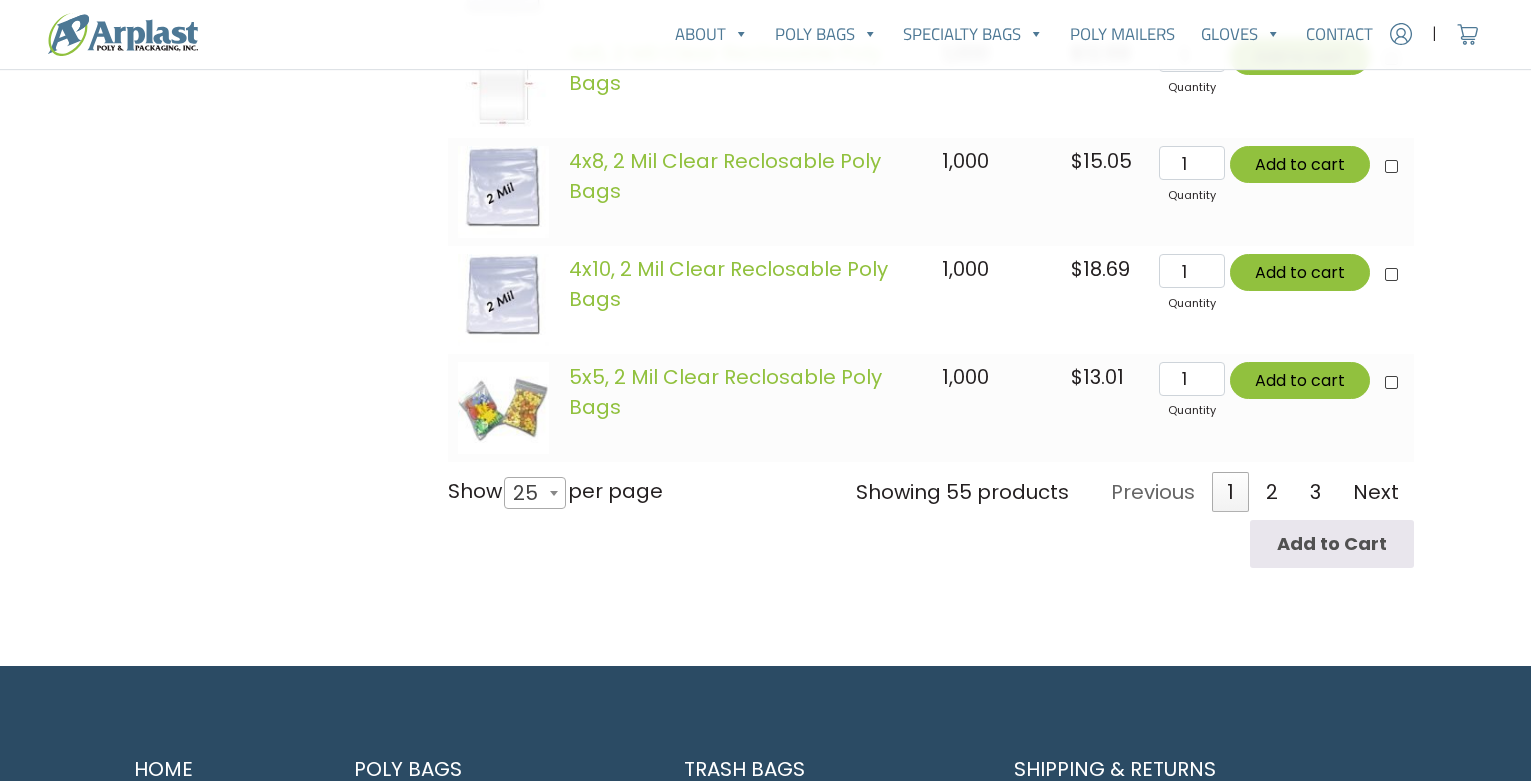 click at bounding box center (554, 493) 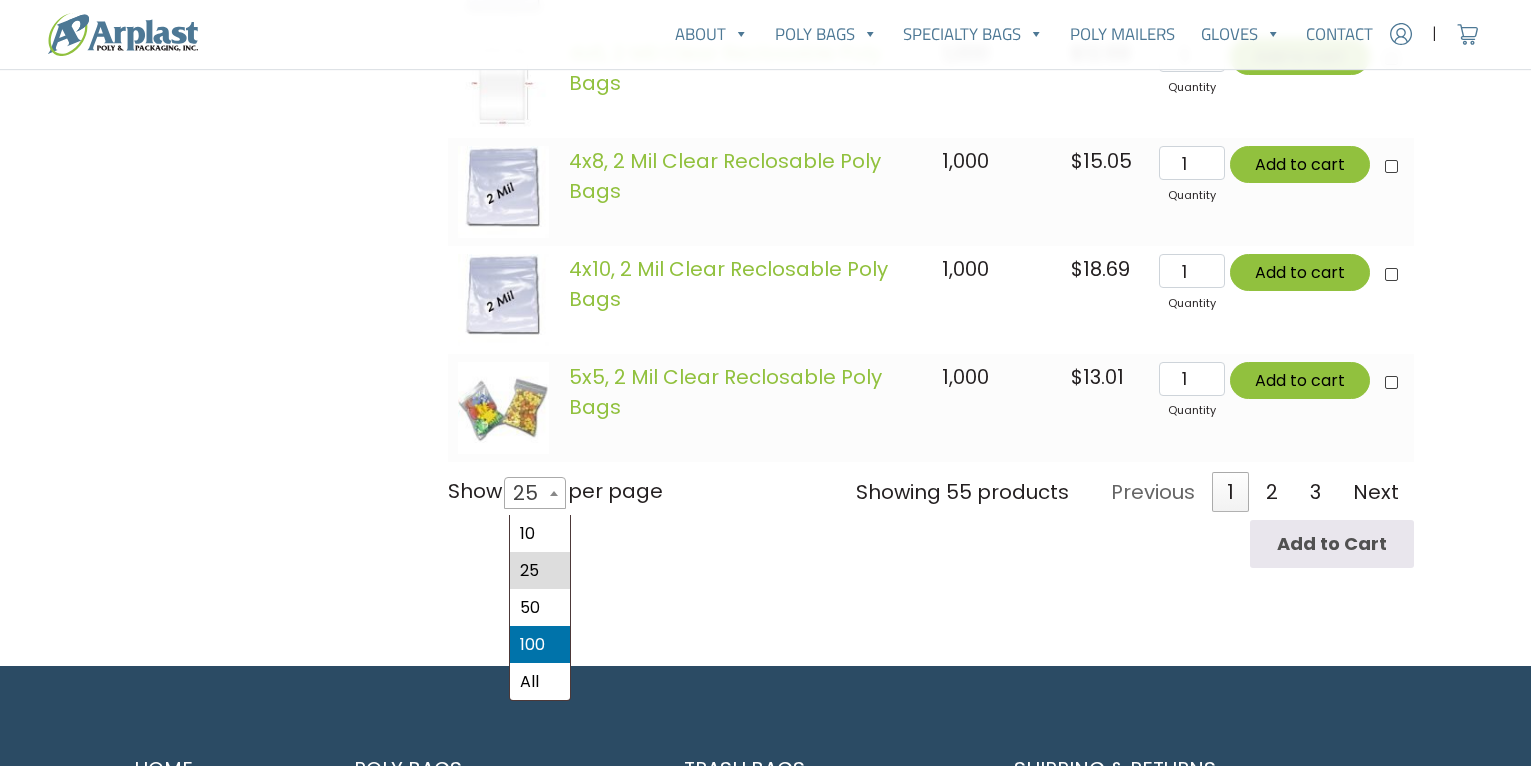 select on "100" 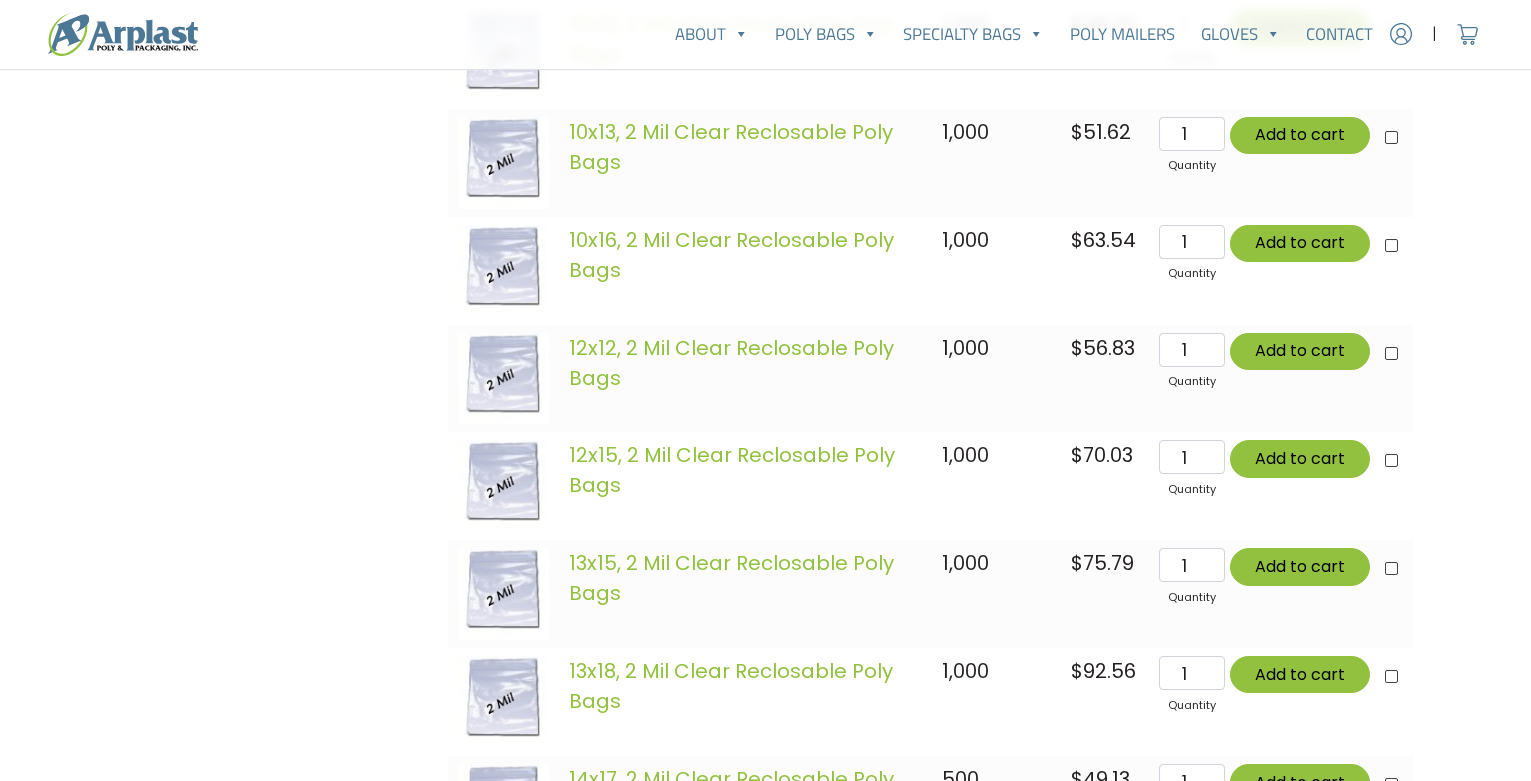 scroll, scrollTop: 5456, scrollLeft: 0, axis: vertical 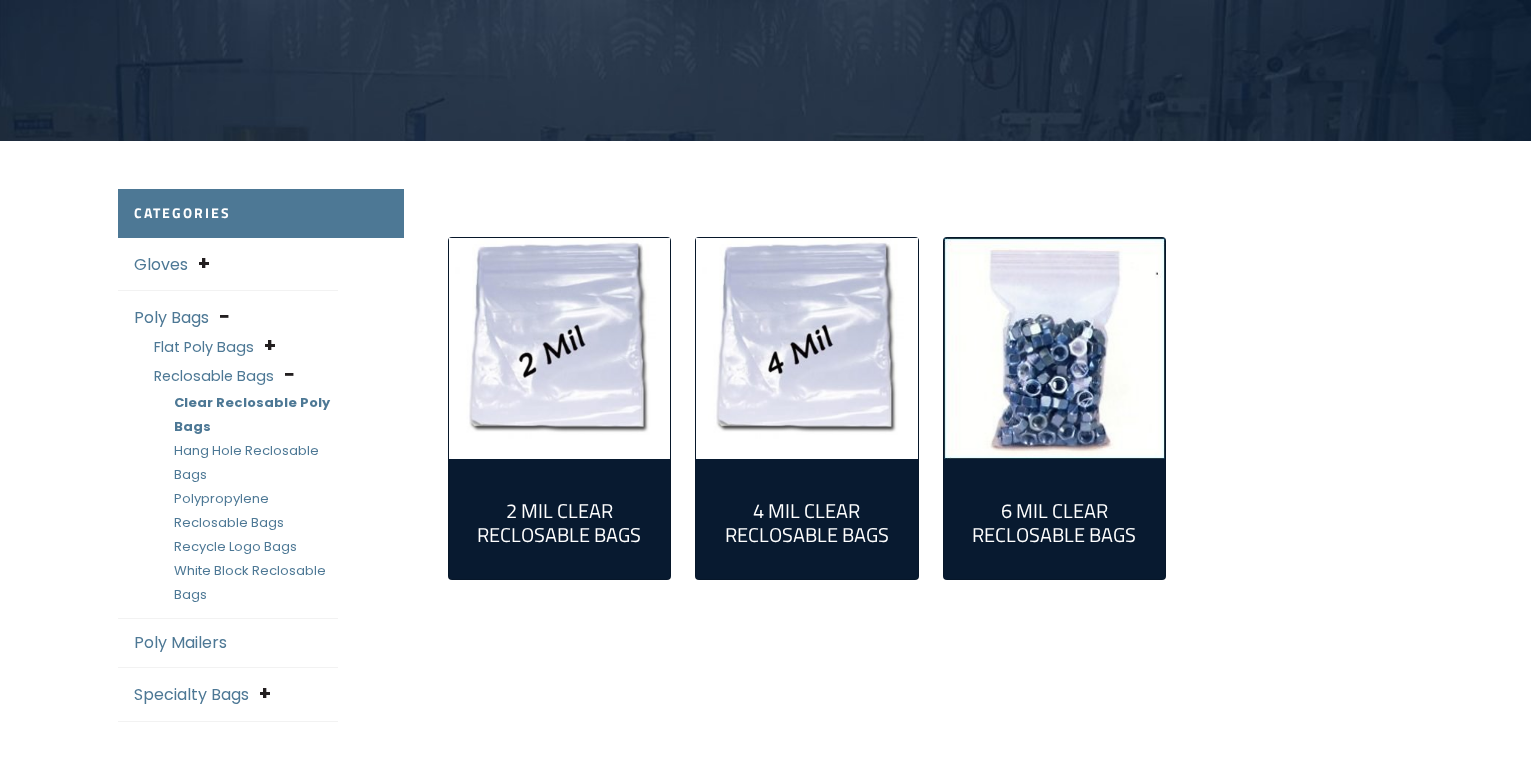 click at bounding box center (807, 349) 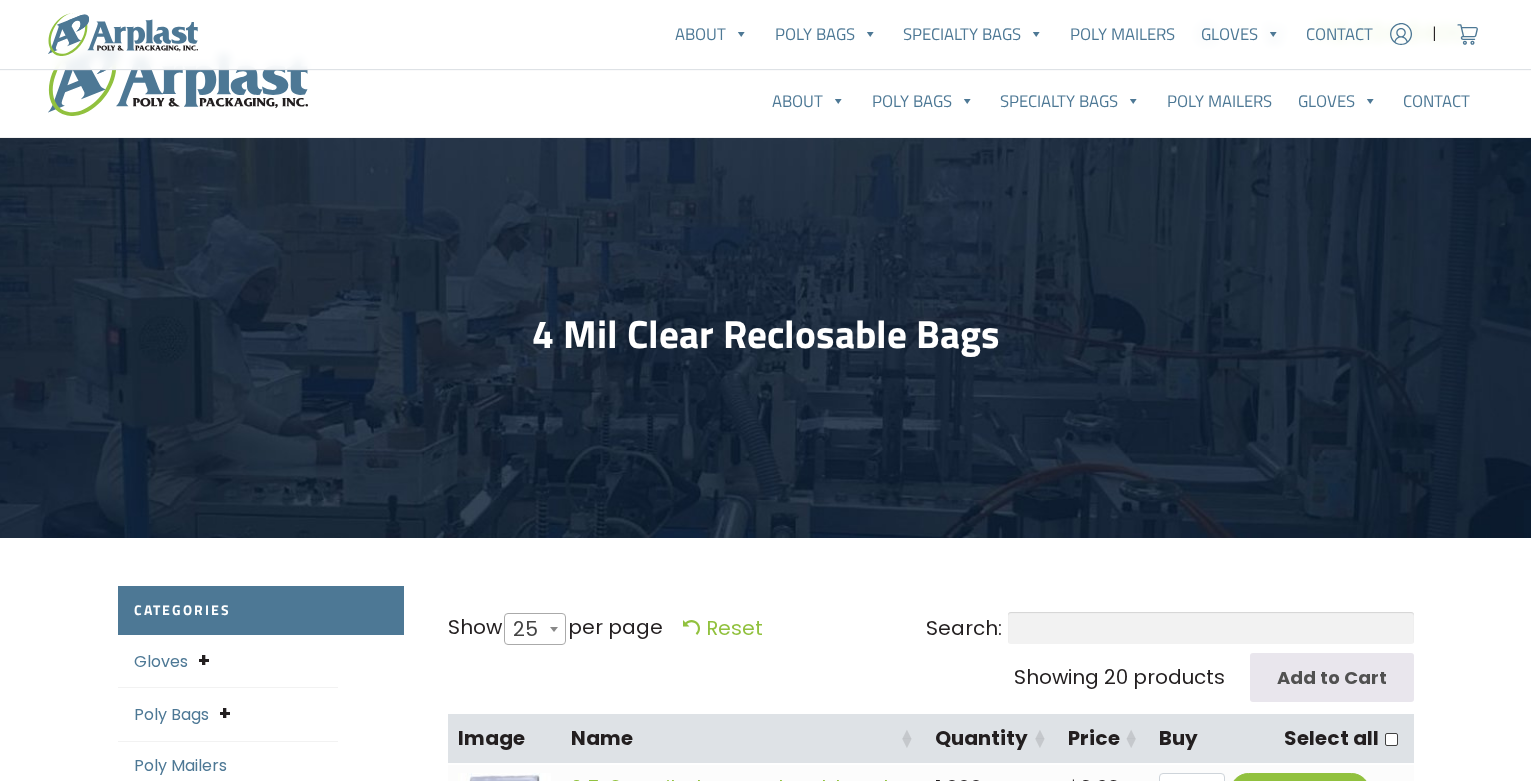 select on "25" 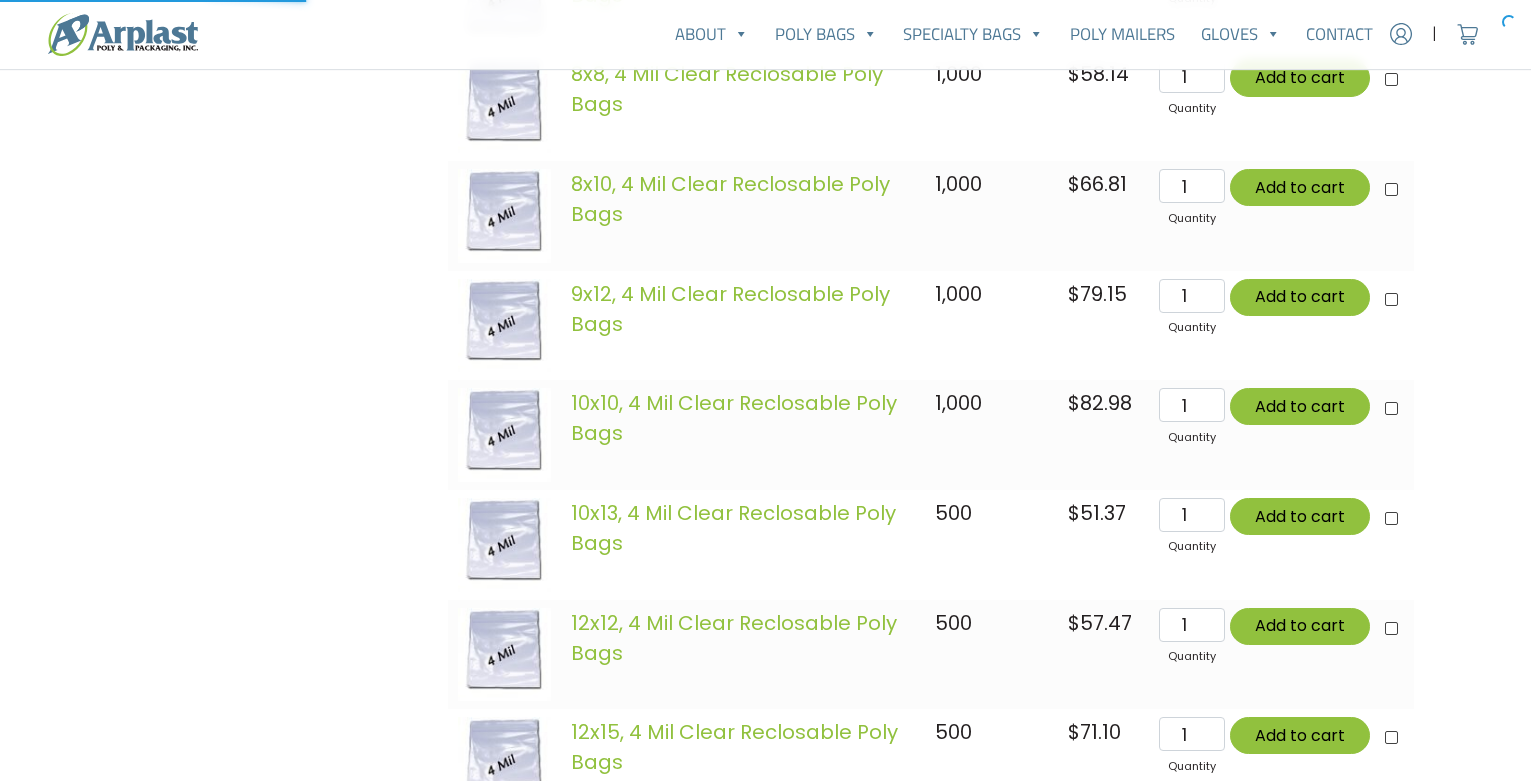 scroll, scrollTop: 1700, scrollLeft: 0, axis: vertical 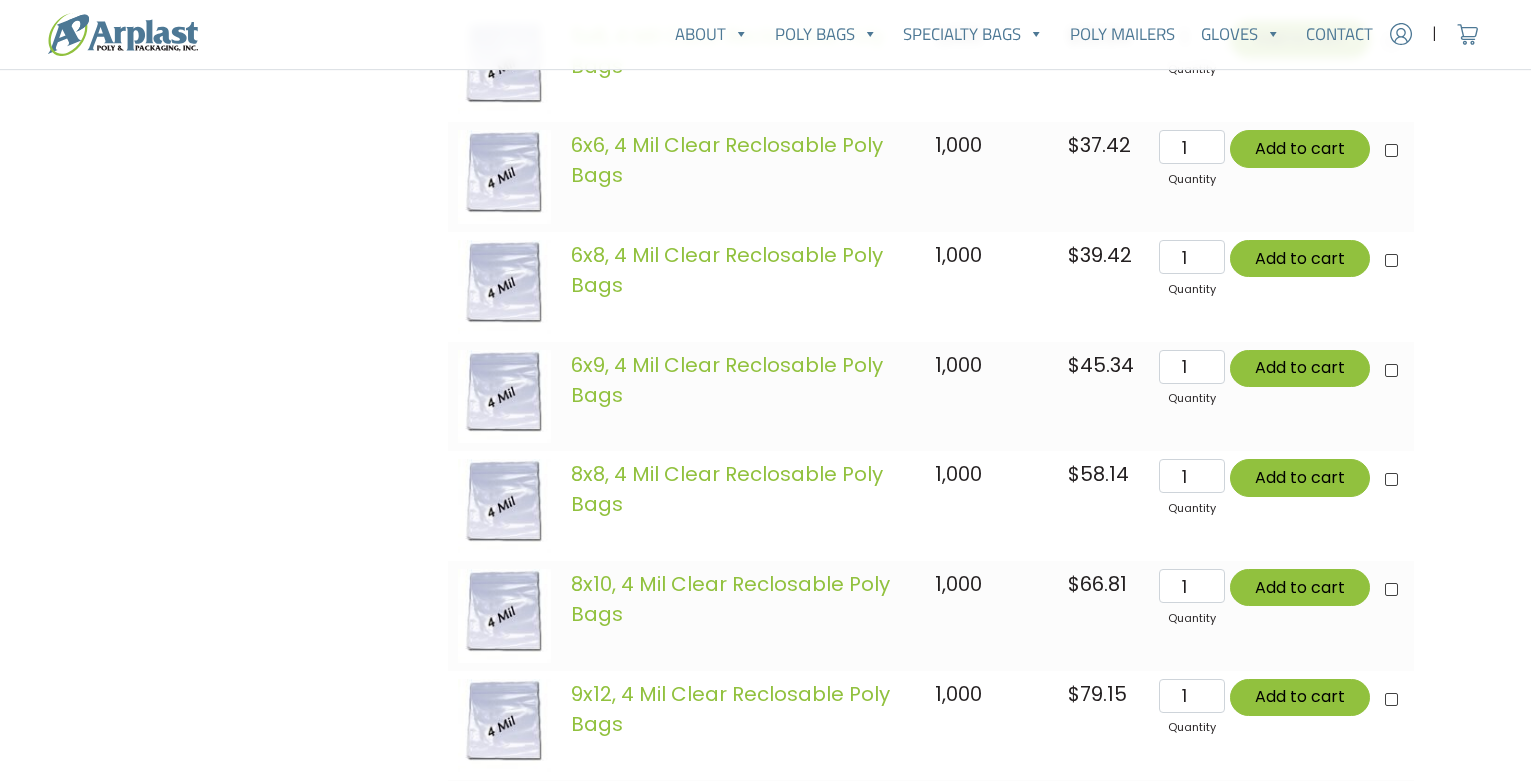 click on "Categories Gloves Latex Gloves Nitrile Gloves Vinyl Gloves Poly Bags Flat Poly Bags Open End Flat Poly Bags Wicket Poly Bags Reclosable Bags Clear Reclosable Poly  Bags Hang Hole Reclosable Bags Polypropylene Reclosable  Bags Recycle Logo  Bags White Block Reclosable Bags Poly Mailers Specialty Bags Food Service Bags Food Storage Bags Plastic Deli Saddle Bags Pouch Bags Silverware Bags Gift & Shopping Bags Patch Handle Bags Mattress Bags Medical Bags Personal Belongings Bags & Medical Bags Specimen Bags Trash Bags Warning Bags Suffocation Warning Bags" at bounding box center (271, 526) 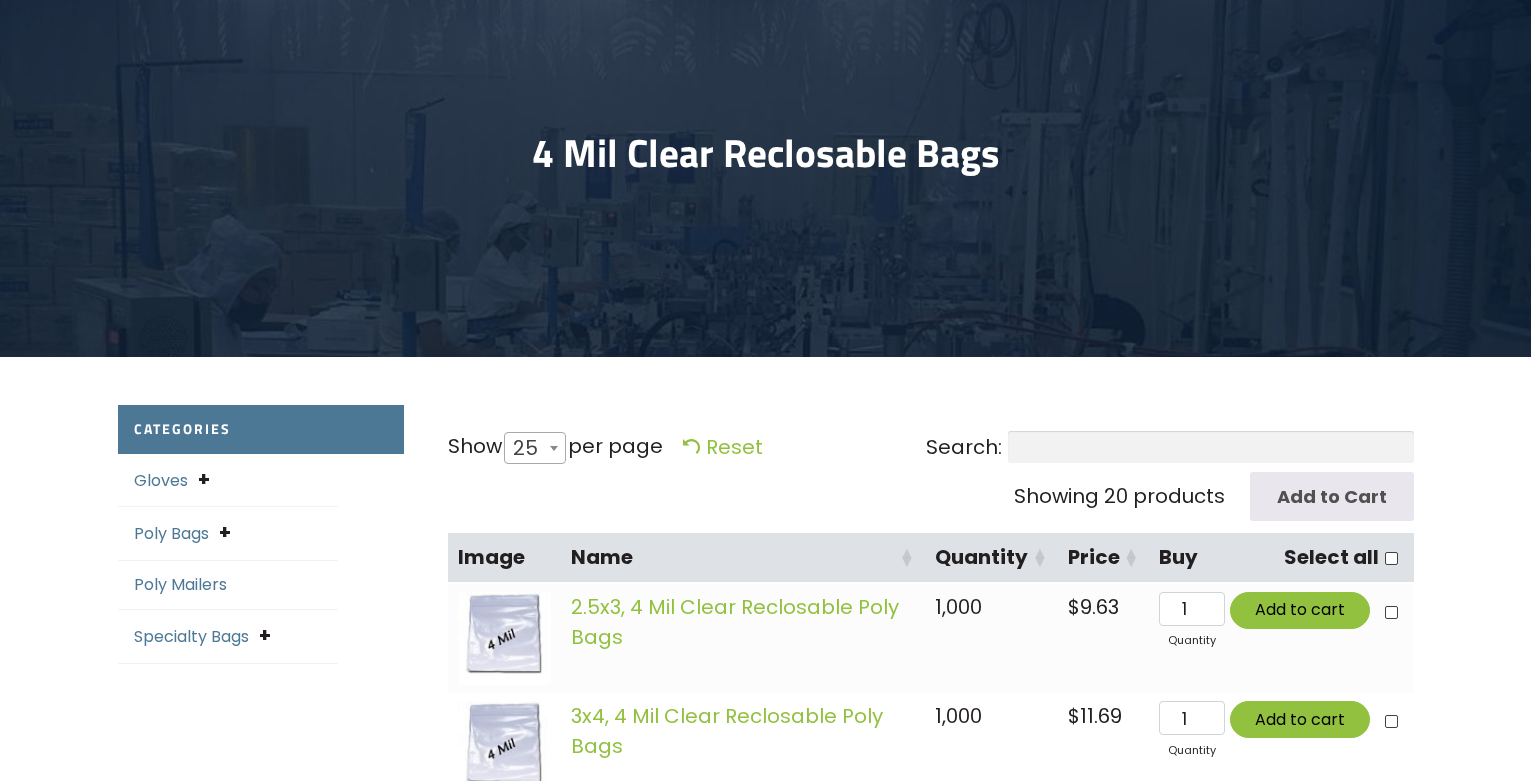 scroll, scrollTop: 0, scrollLeft: 0, axis: both 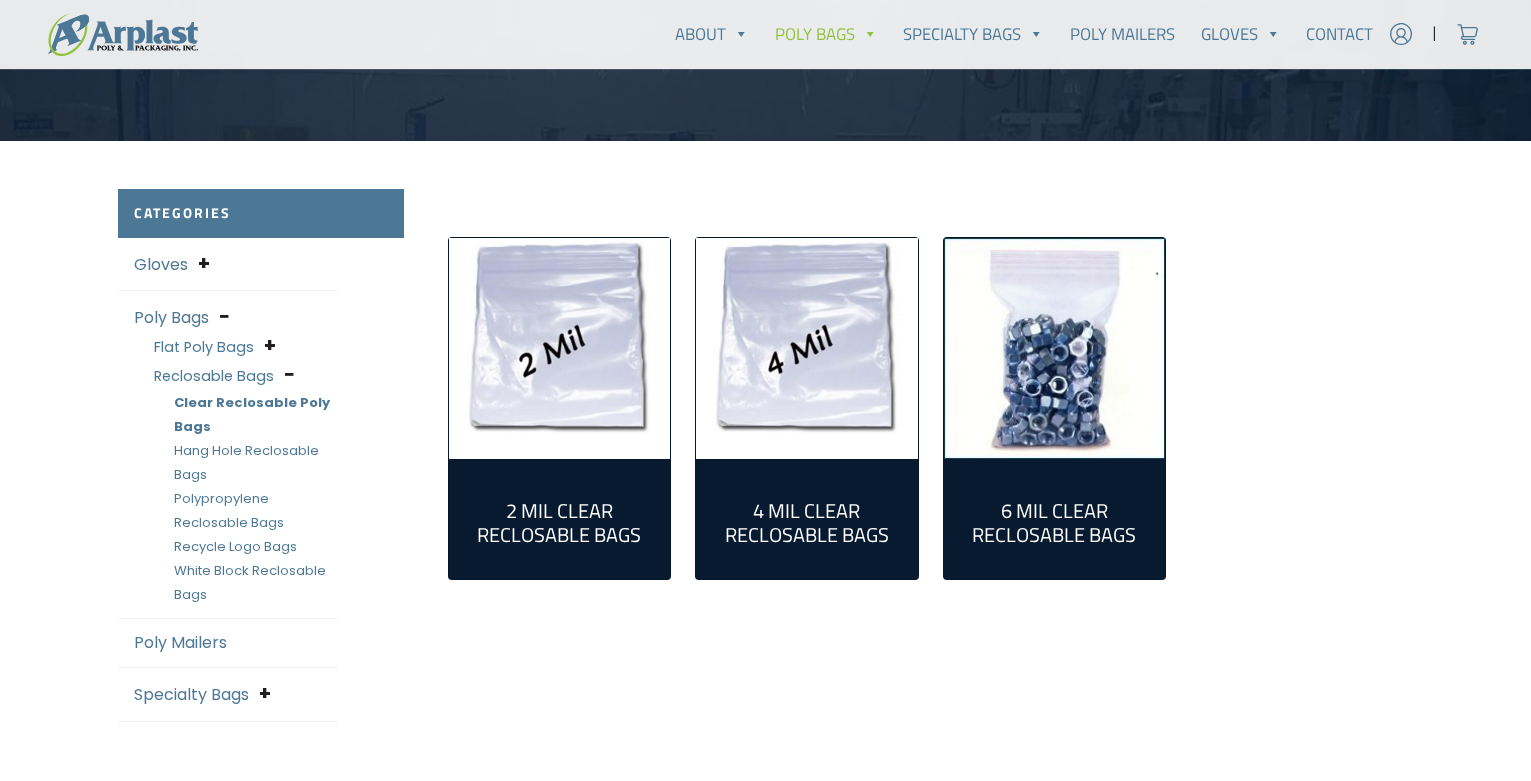 click at bounding box center [560, 349] 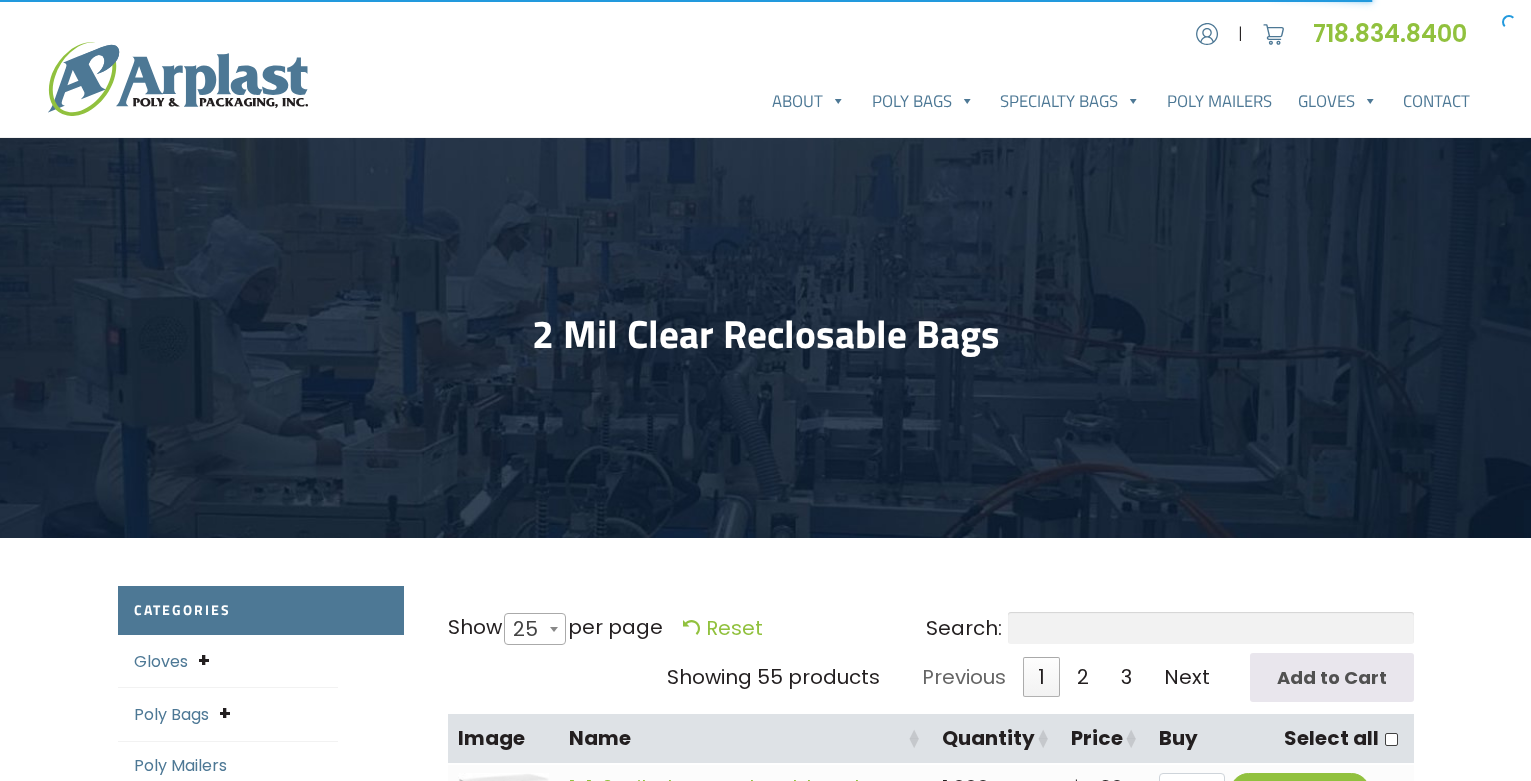 select on "25" 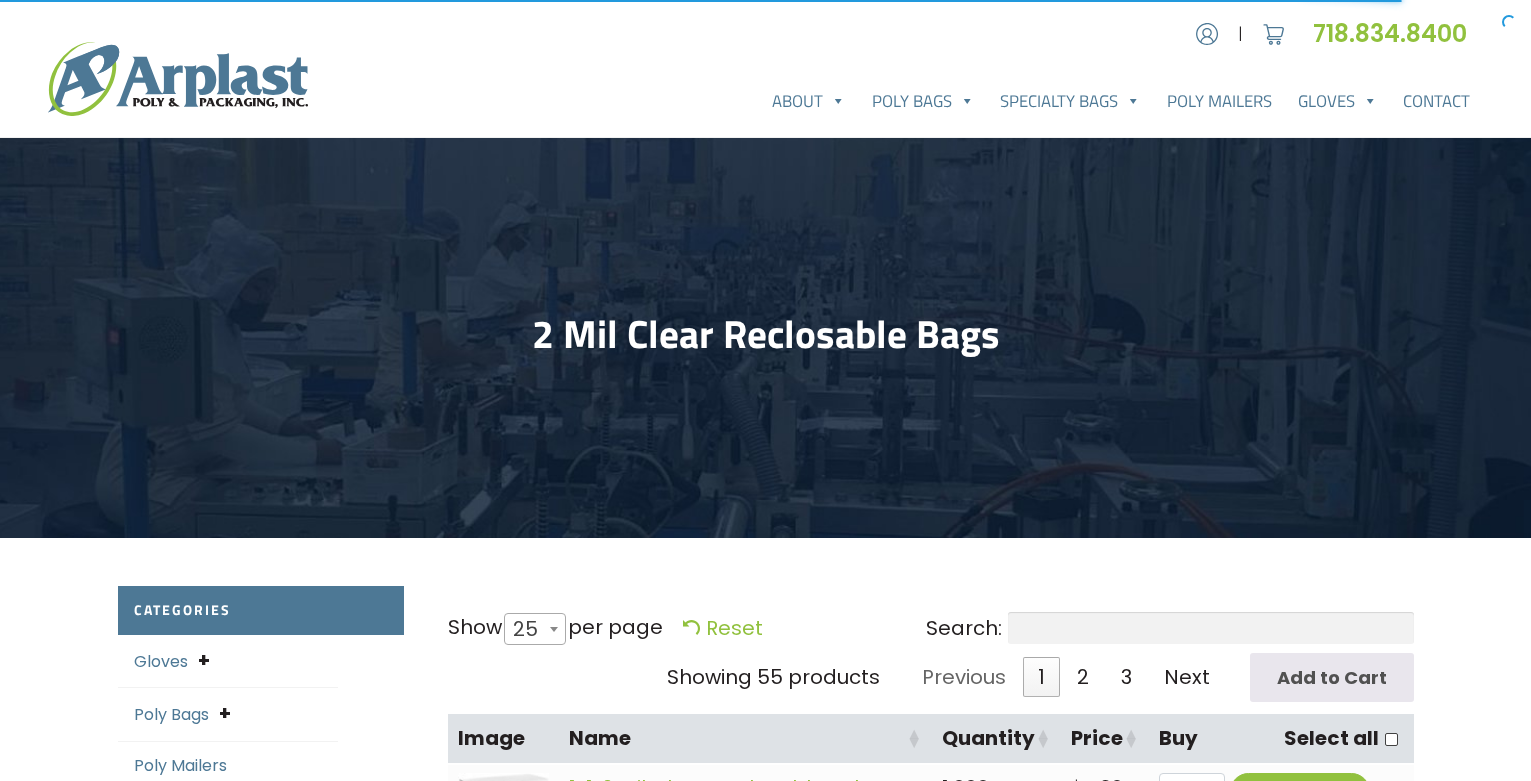scroll, scrollTop: 0, scrollLeft: 0, axis: both 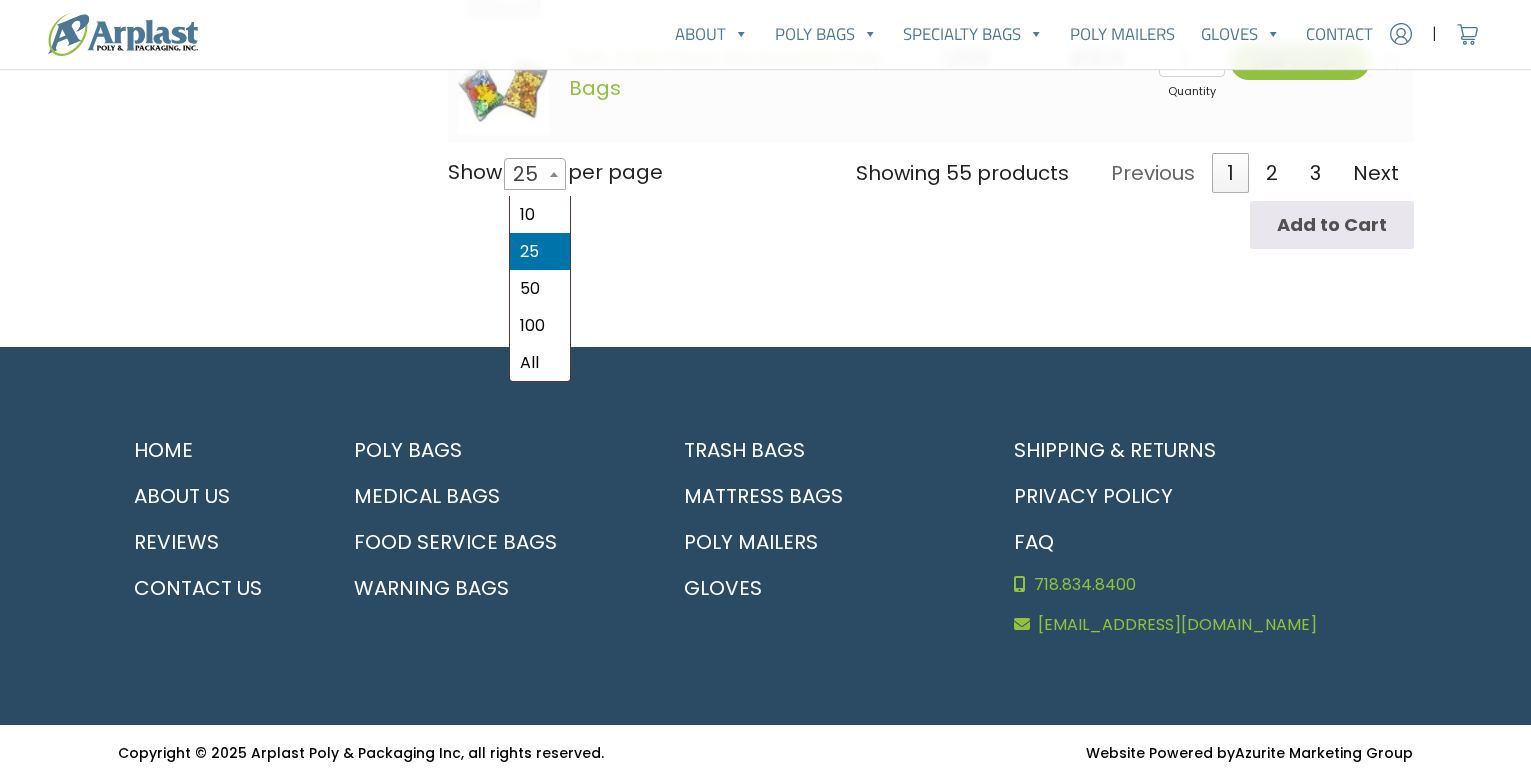 click on "25" at bounding box center (531, 174) 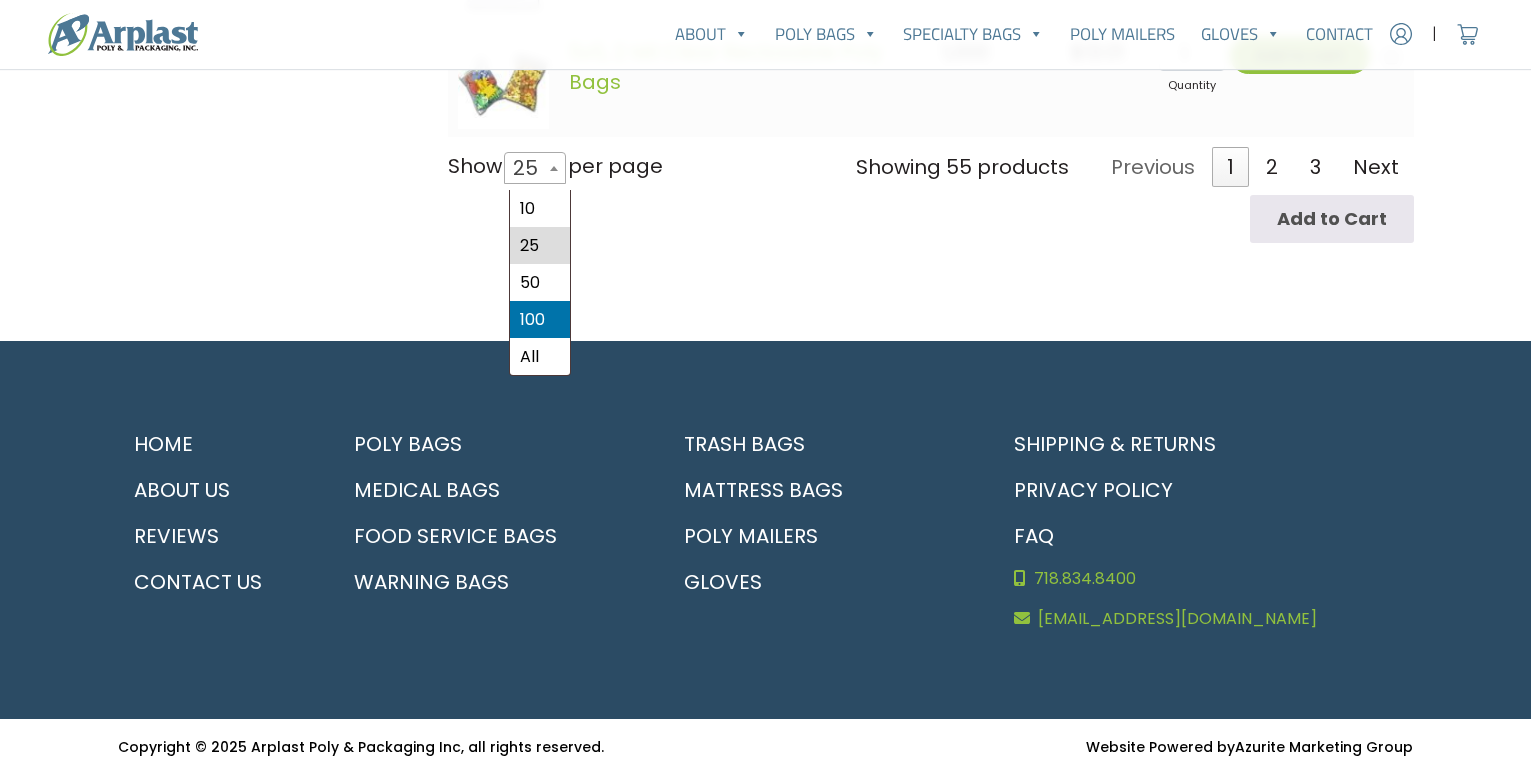 select on "100" 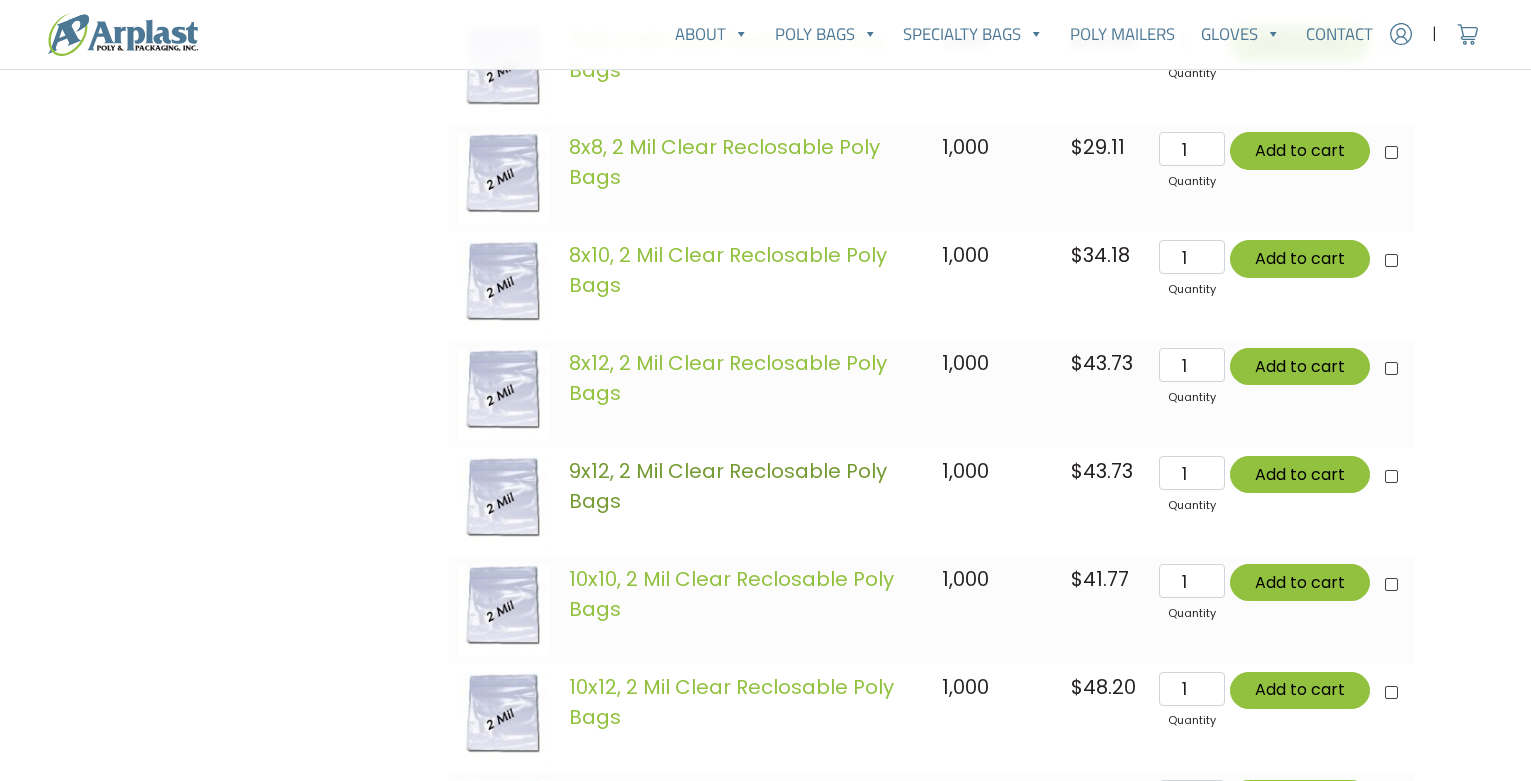 scroll, scrollTop: 4856, scrollLeft: 0, axis: vertical 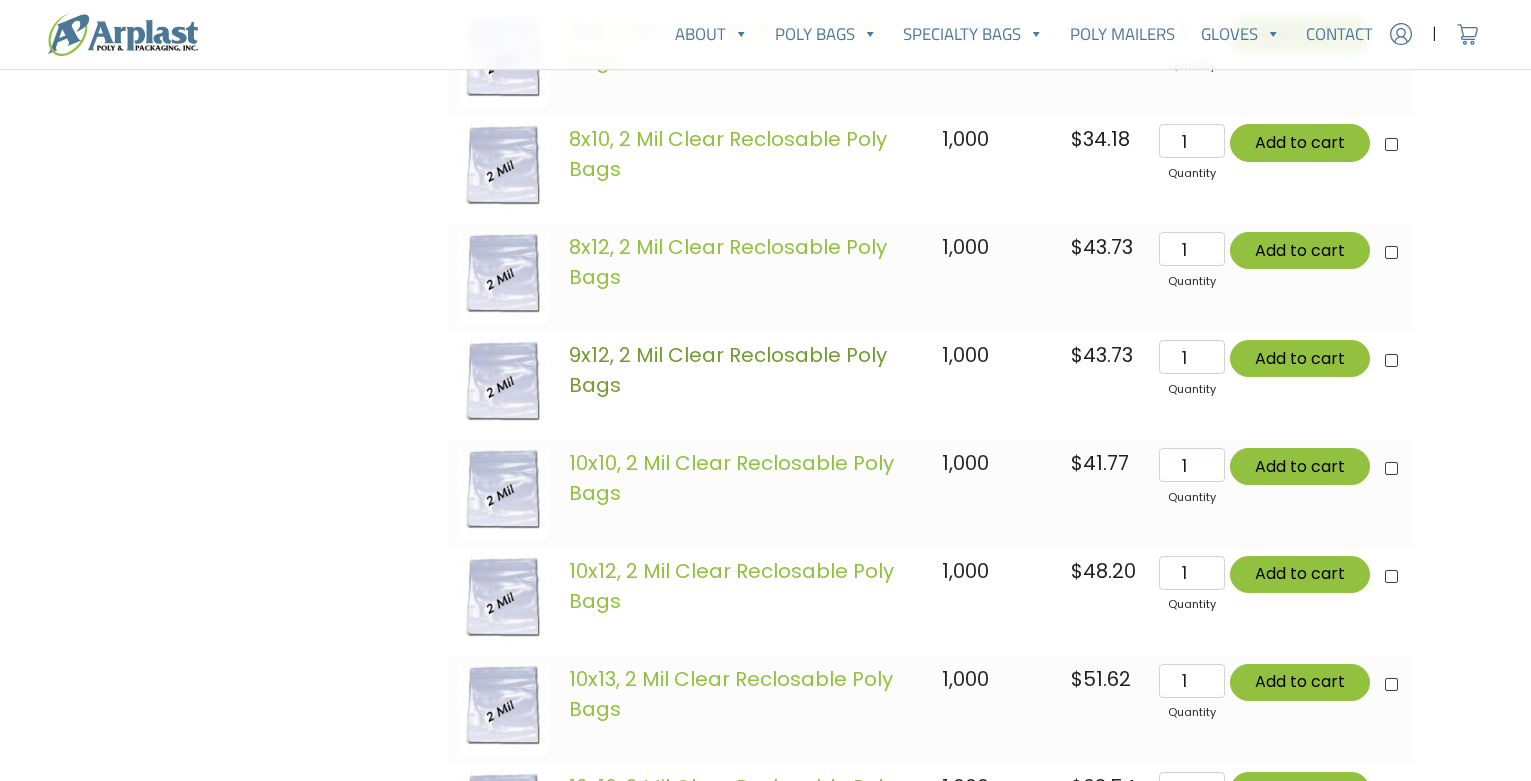click on "9x12, 2 Mil Clear Reclosable Poly Bags" 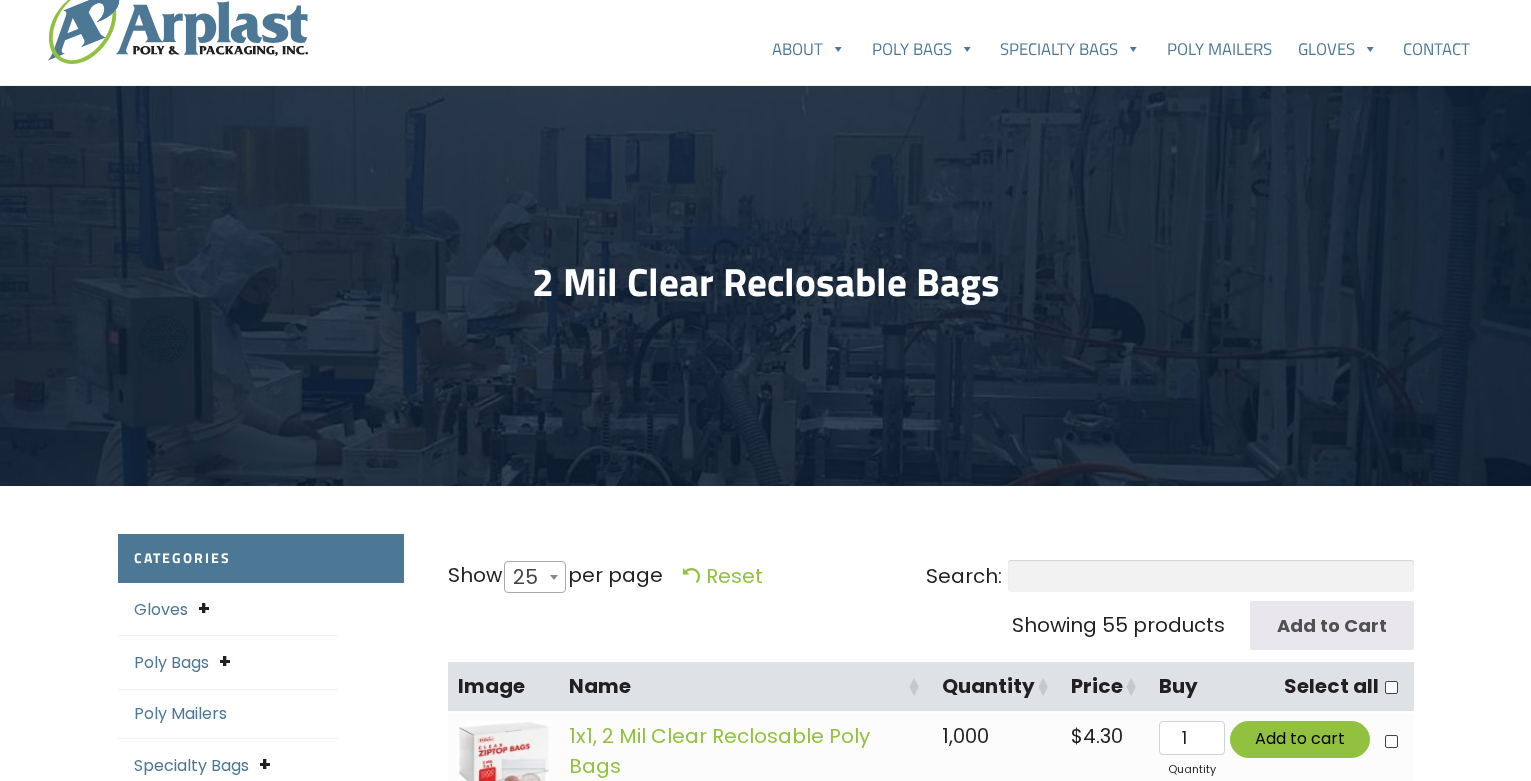 scroll, scrollTop: 0, scrollLeft: 0, axis: both 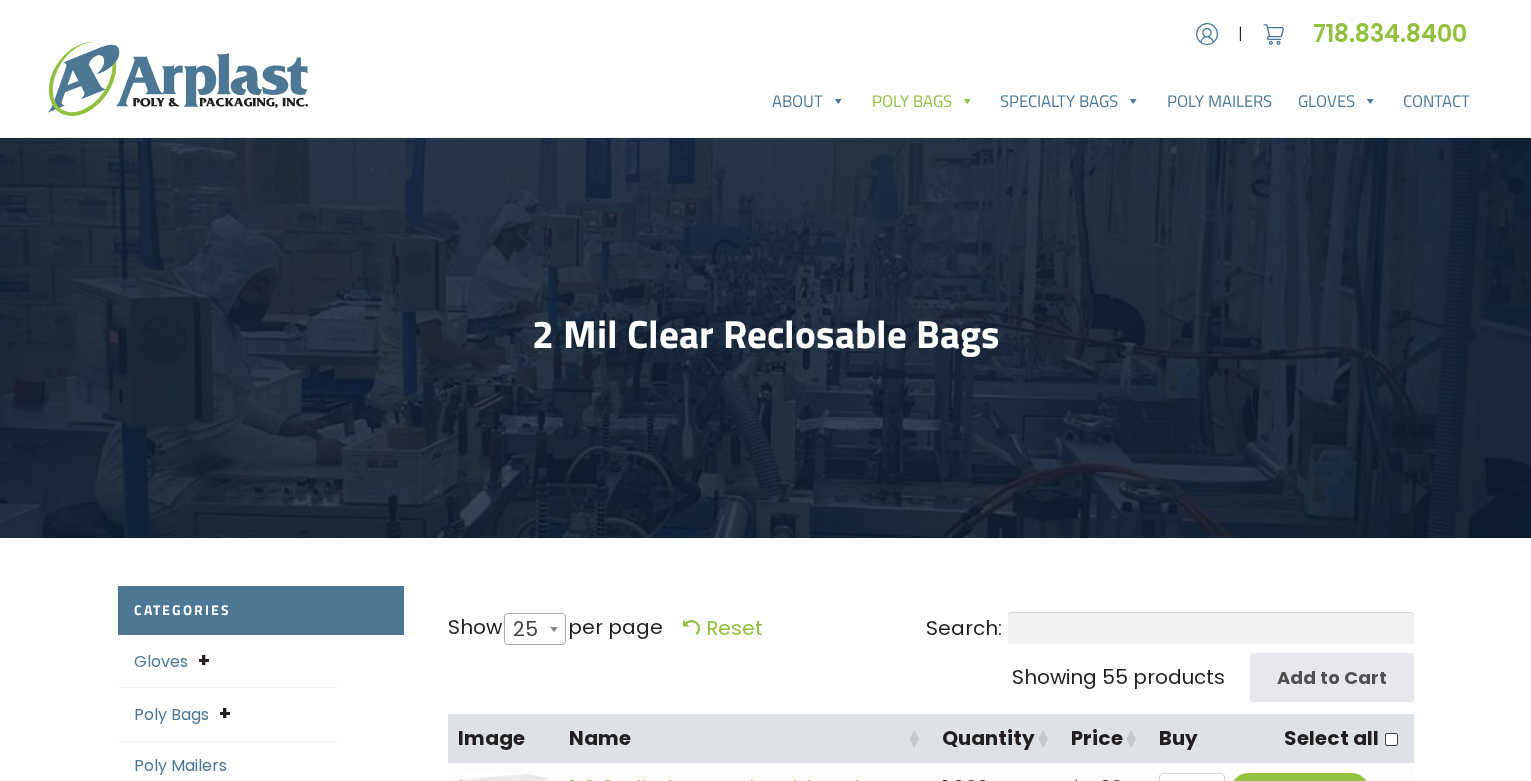 click on "Poly Bags" at bounding box center (923, 101) 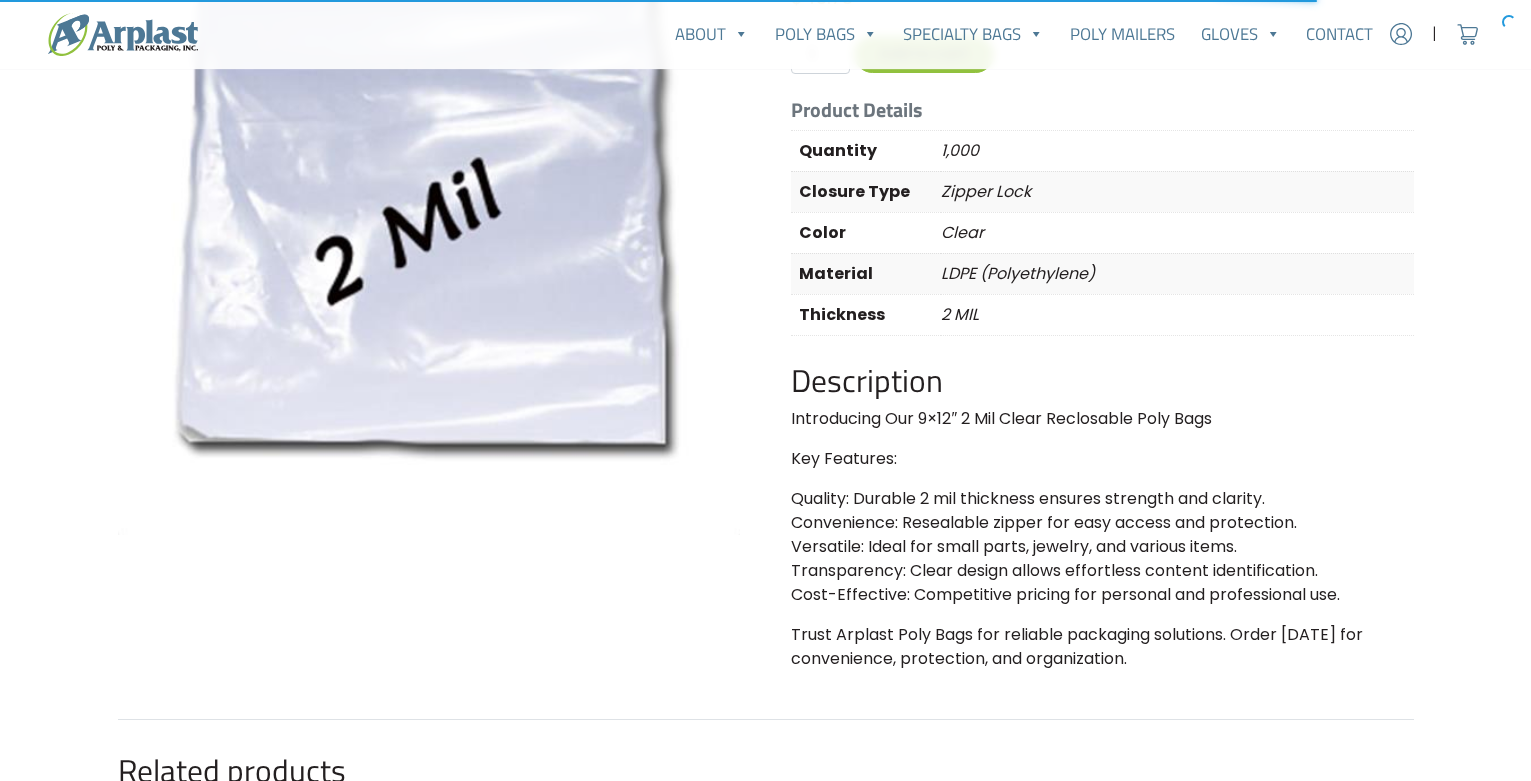 scroll, scrollTop: 321, scrollLeft: 0, axis: vertical 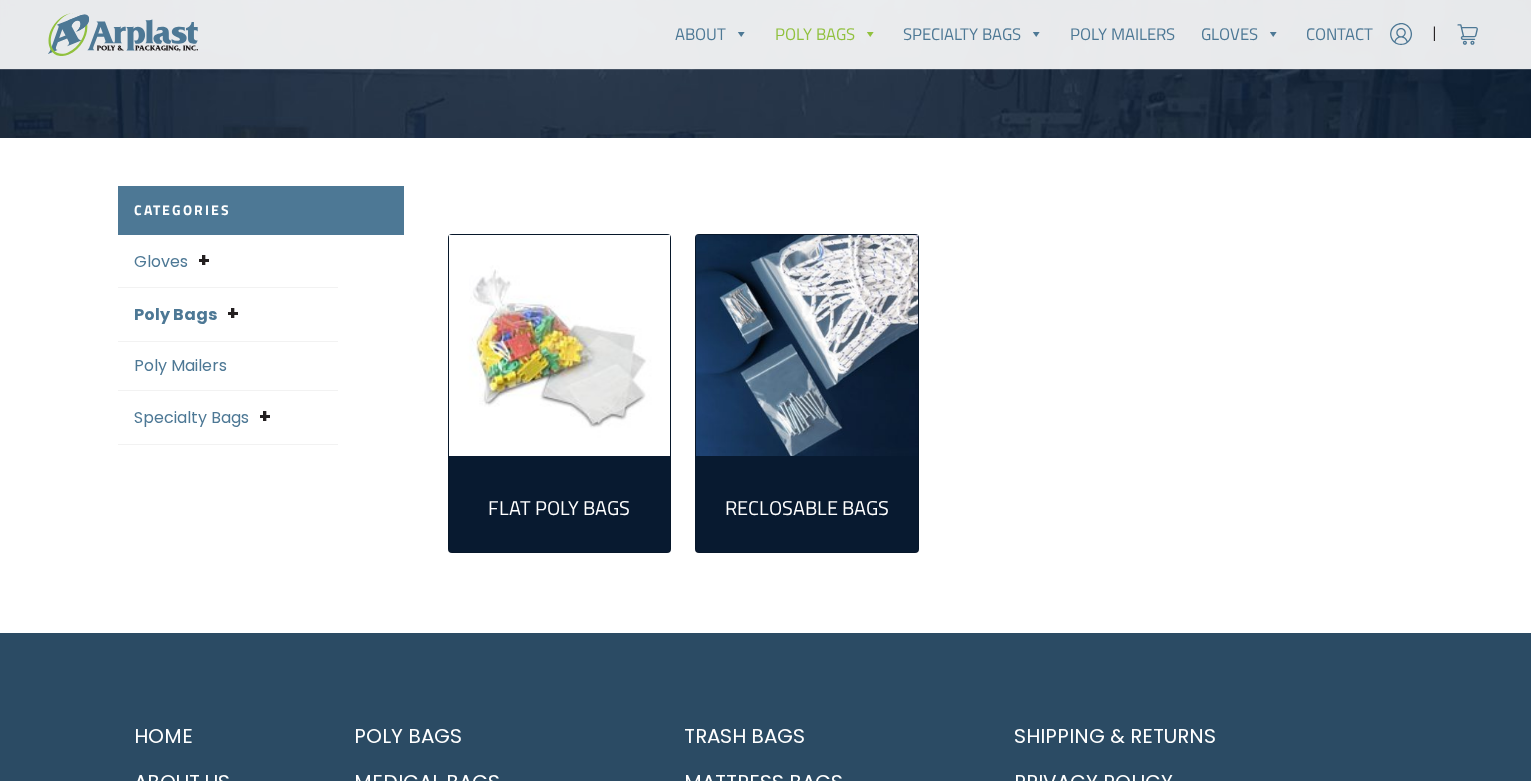 click at bounding box center [560, 346] 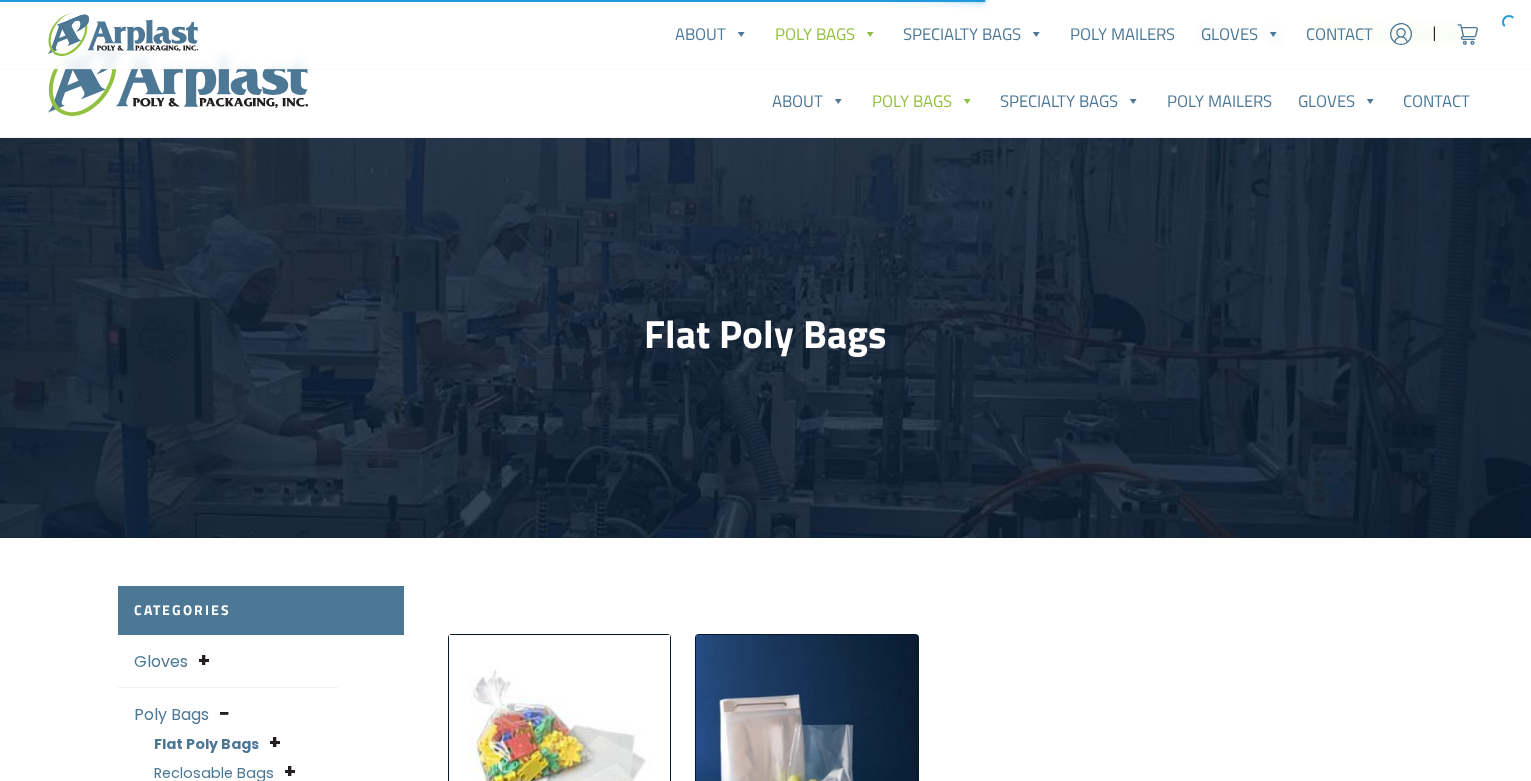 scroll, scrollTop: 500, scrollLeft: 0, axis: vertical 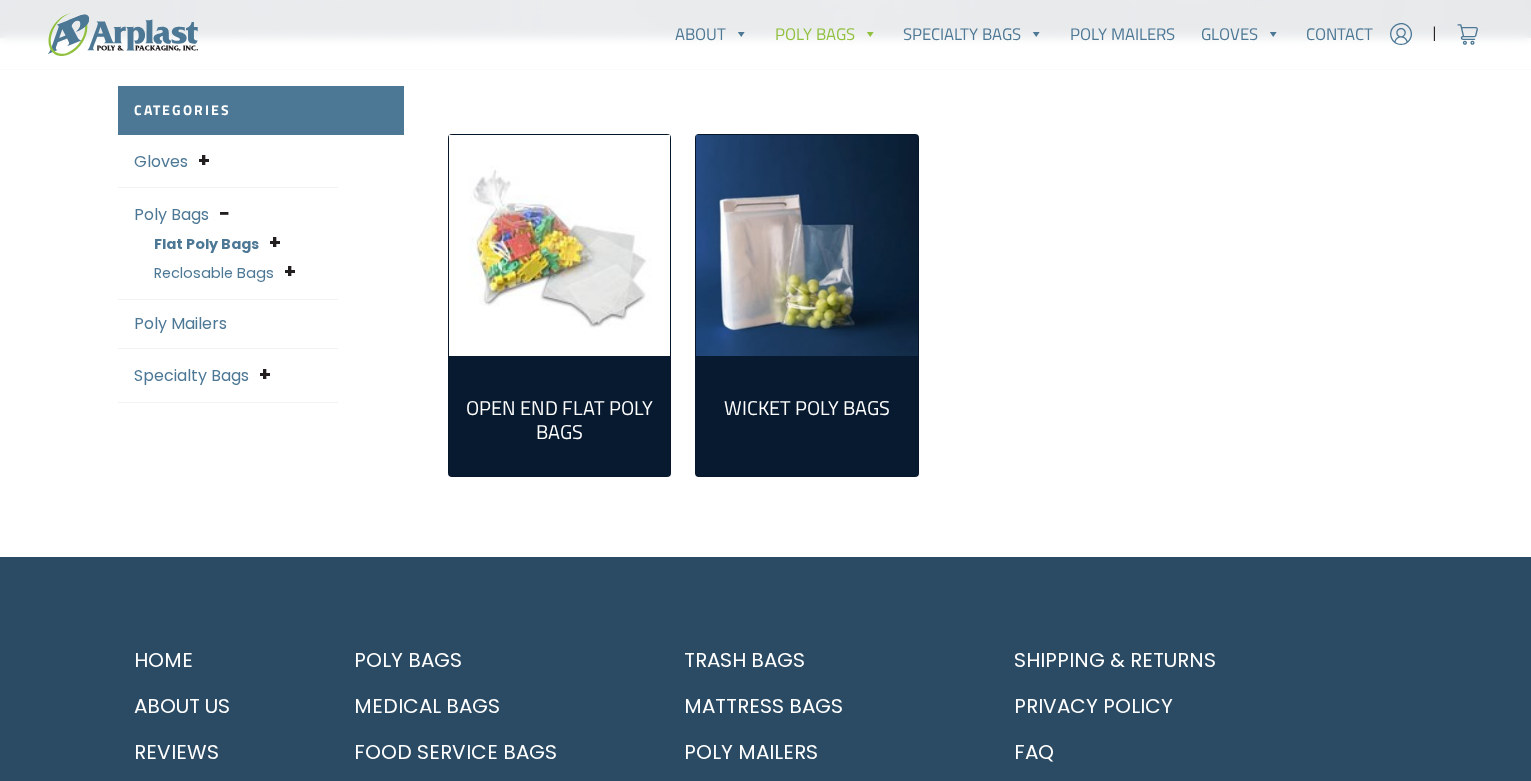click on "Open End Flat Poly Bags  (298)" at bounding box center (560, 420) 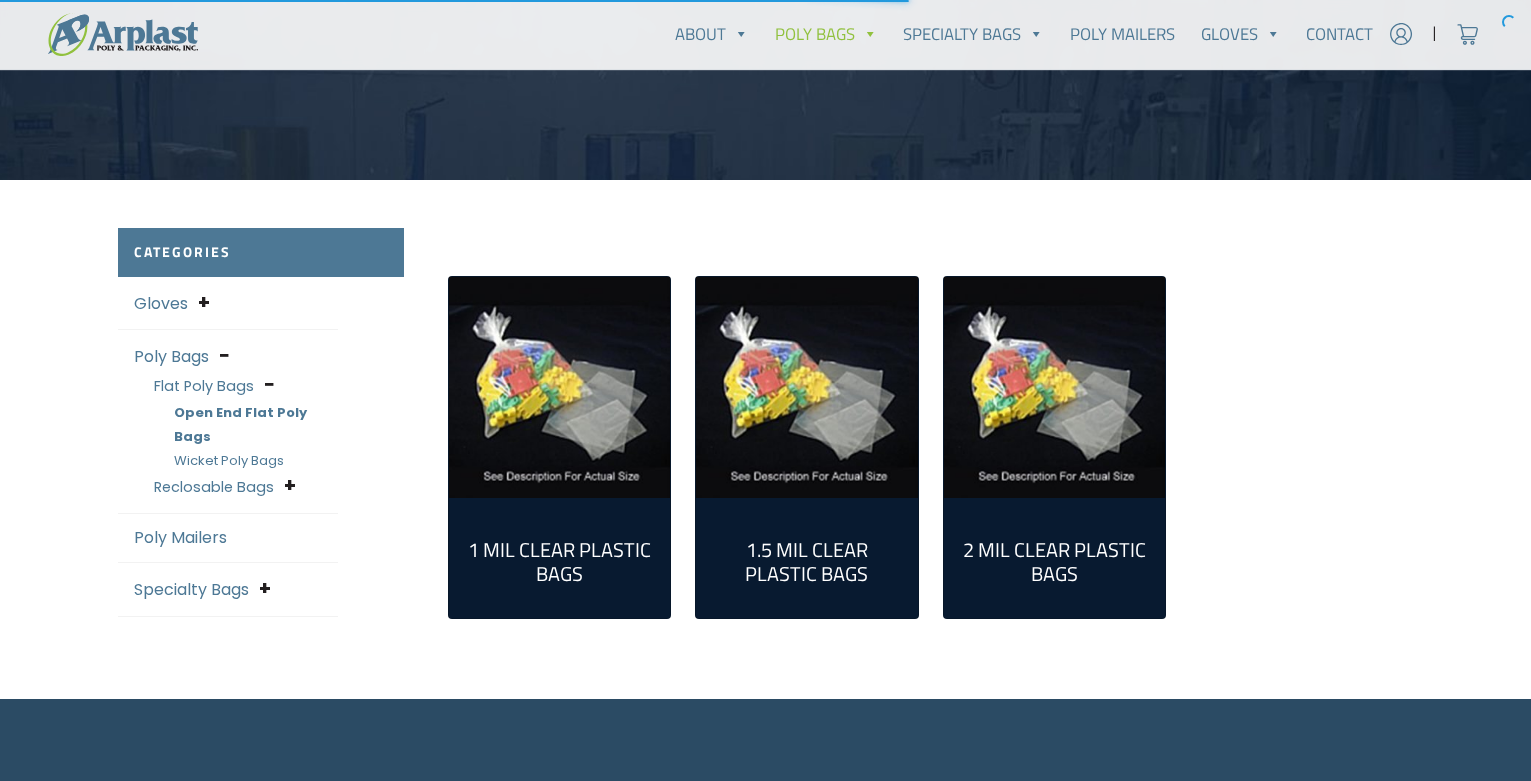 scroll, scrollTop: 600, scrollLeft: 0, axis: vertical 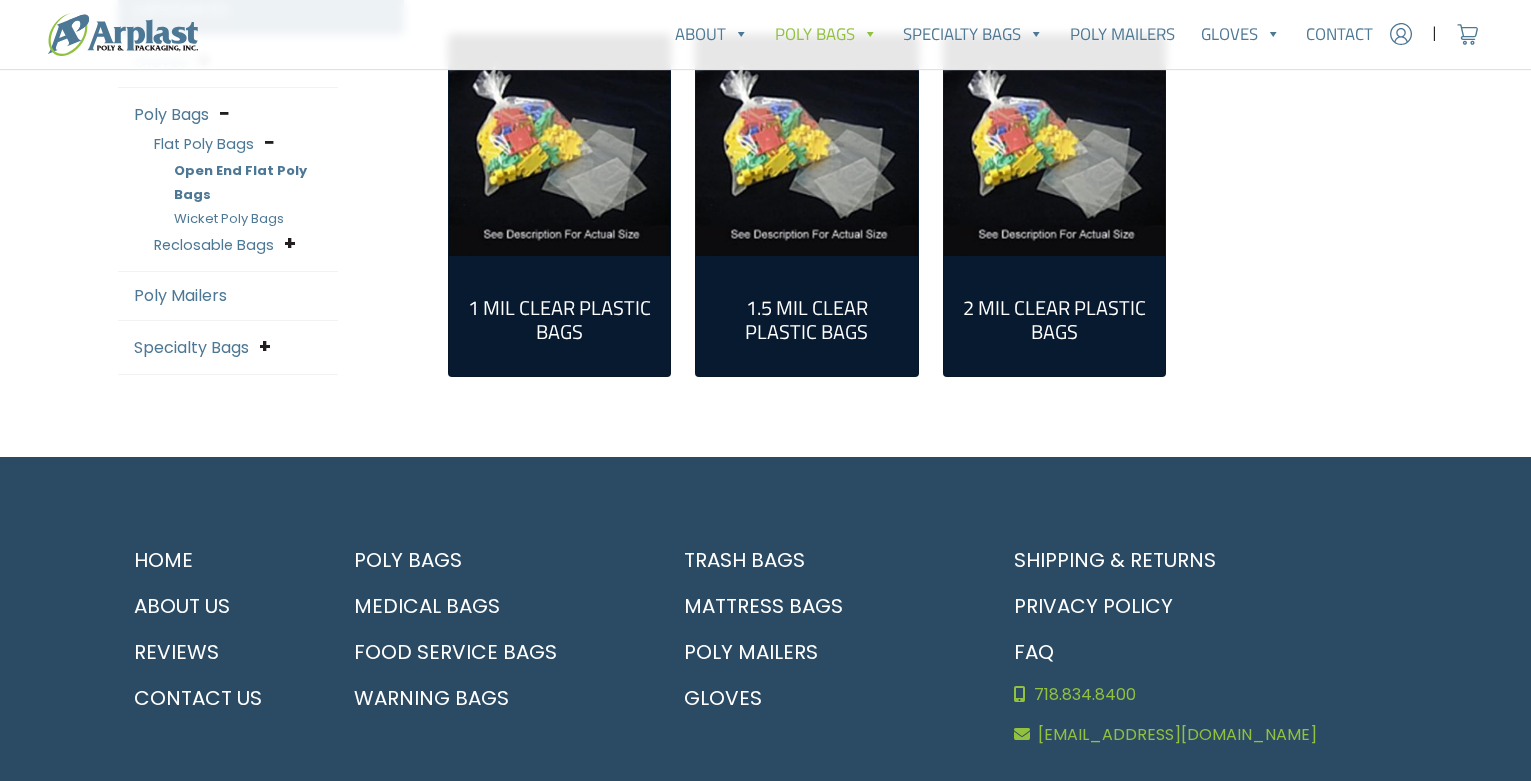click on "1.5 Mil Clear Plastic Bags  (95)" at bounding box center [807, 320] 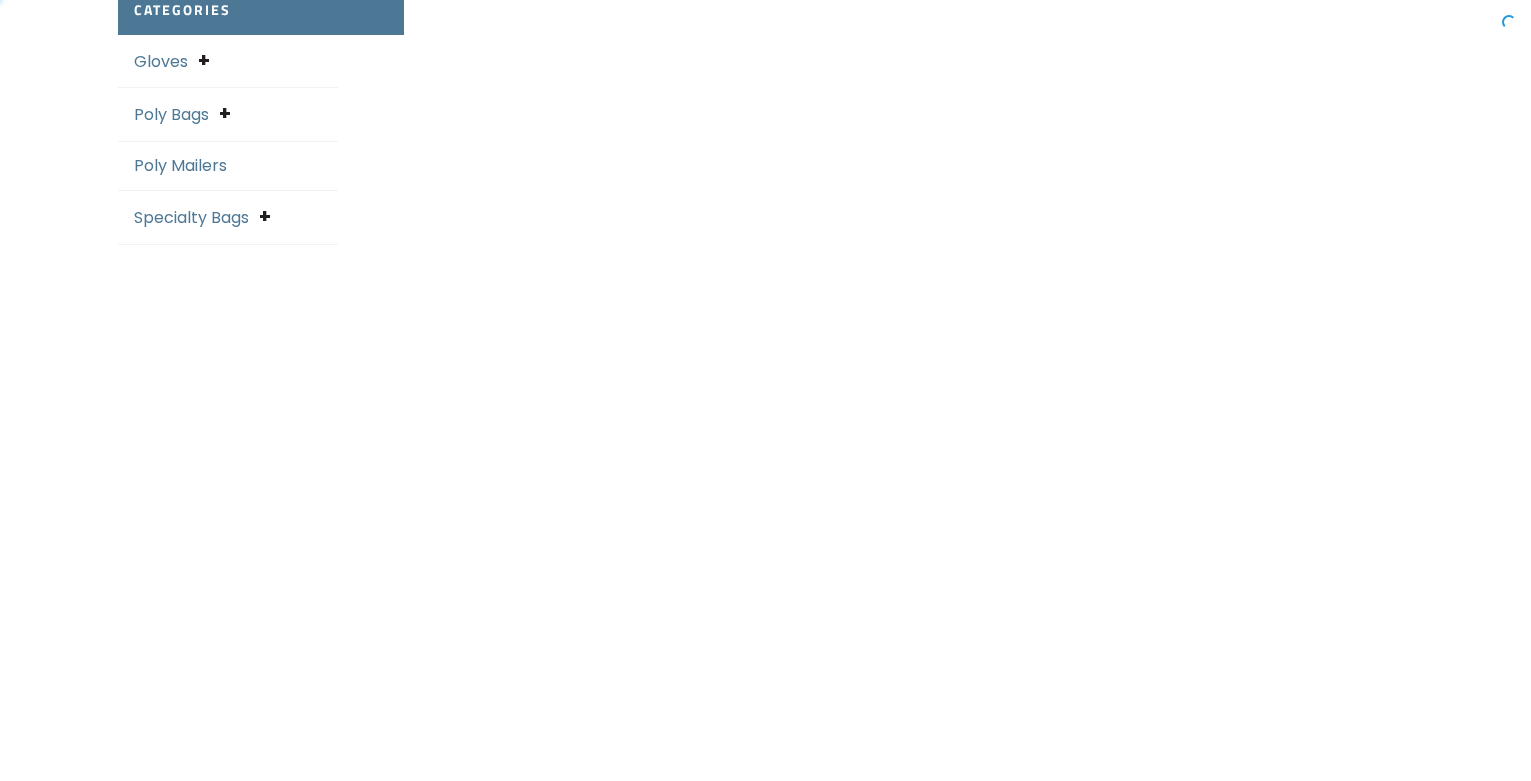 scroll, scrollTop: 600, scrollLeft: 0, axis: vertical 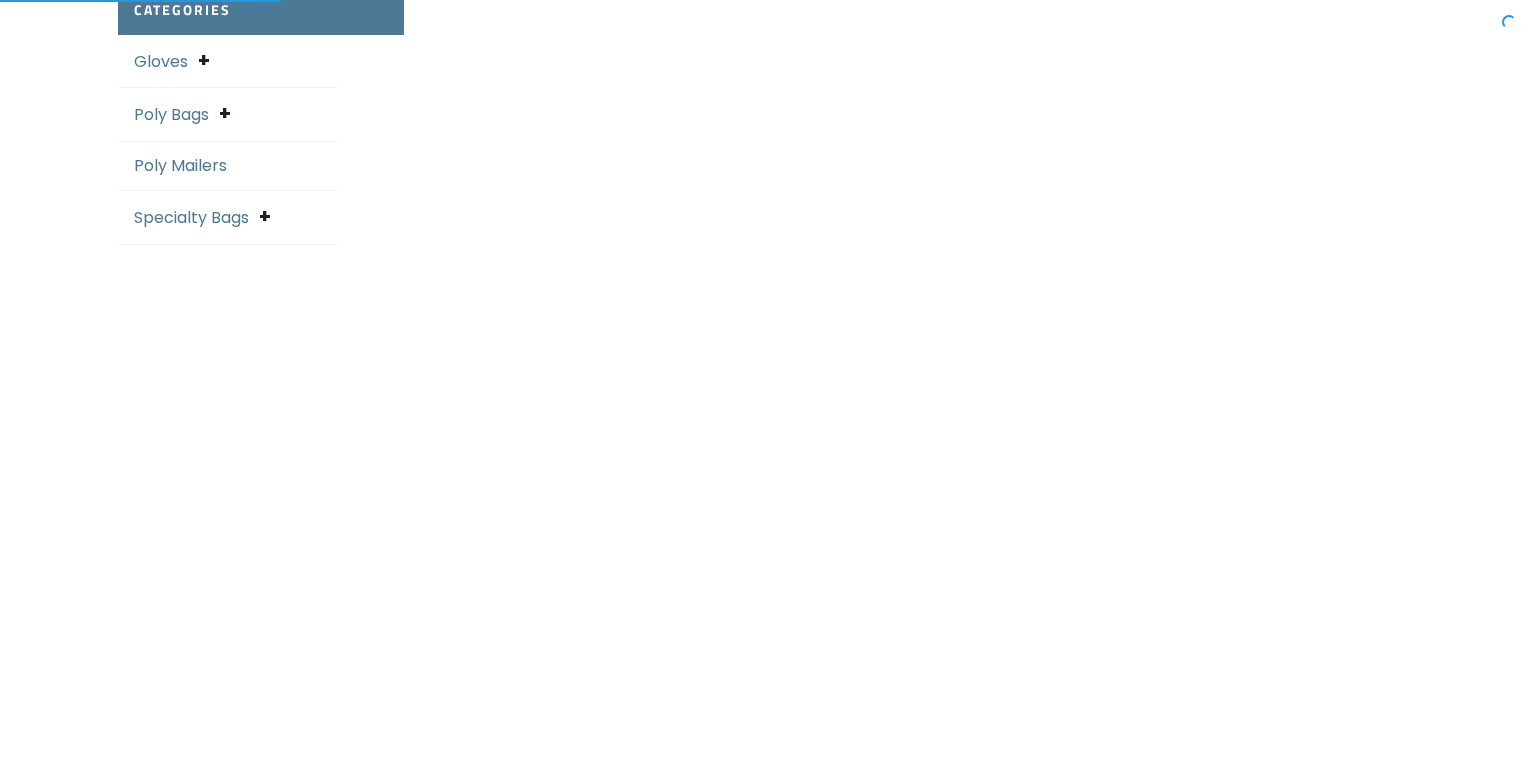 select on "25" 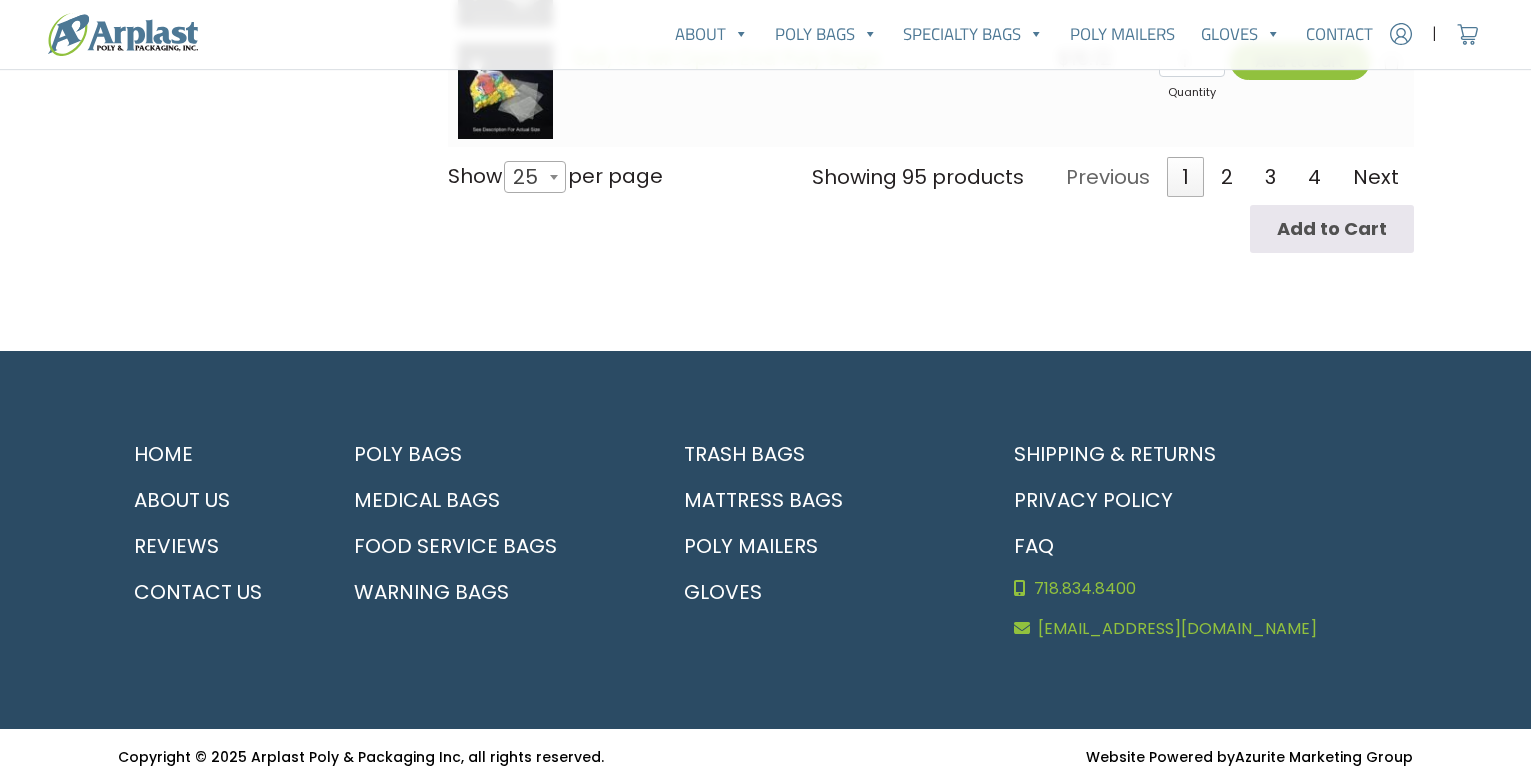 scroll, scrollTop: 3409, scrollLeft: 0, axis: vertical 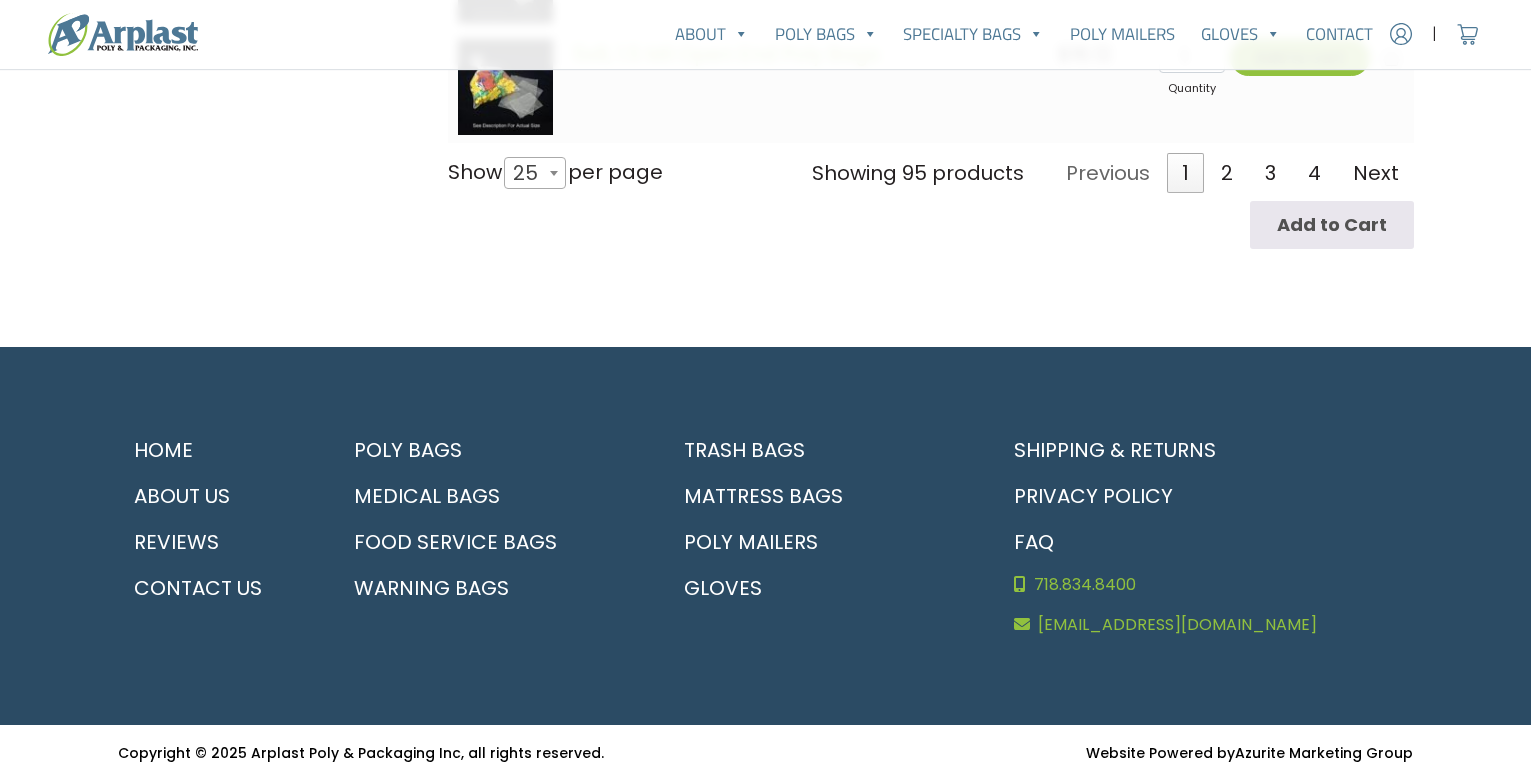 click at bounding box center (554, 173) 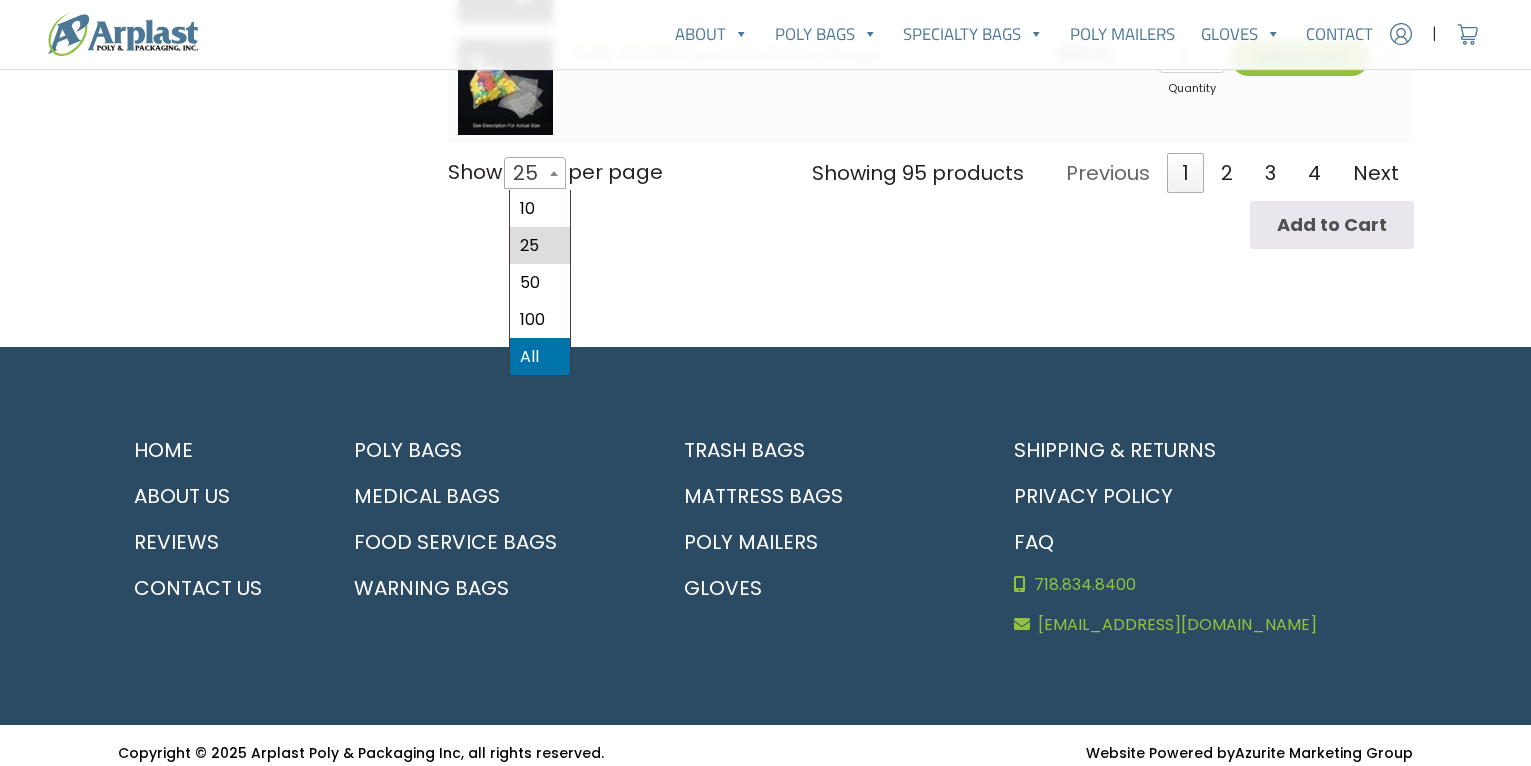 select on "-1" 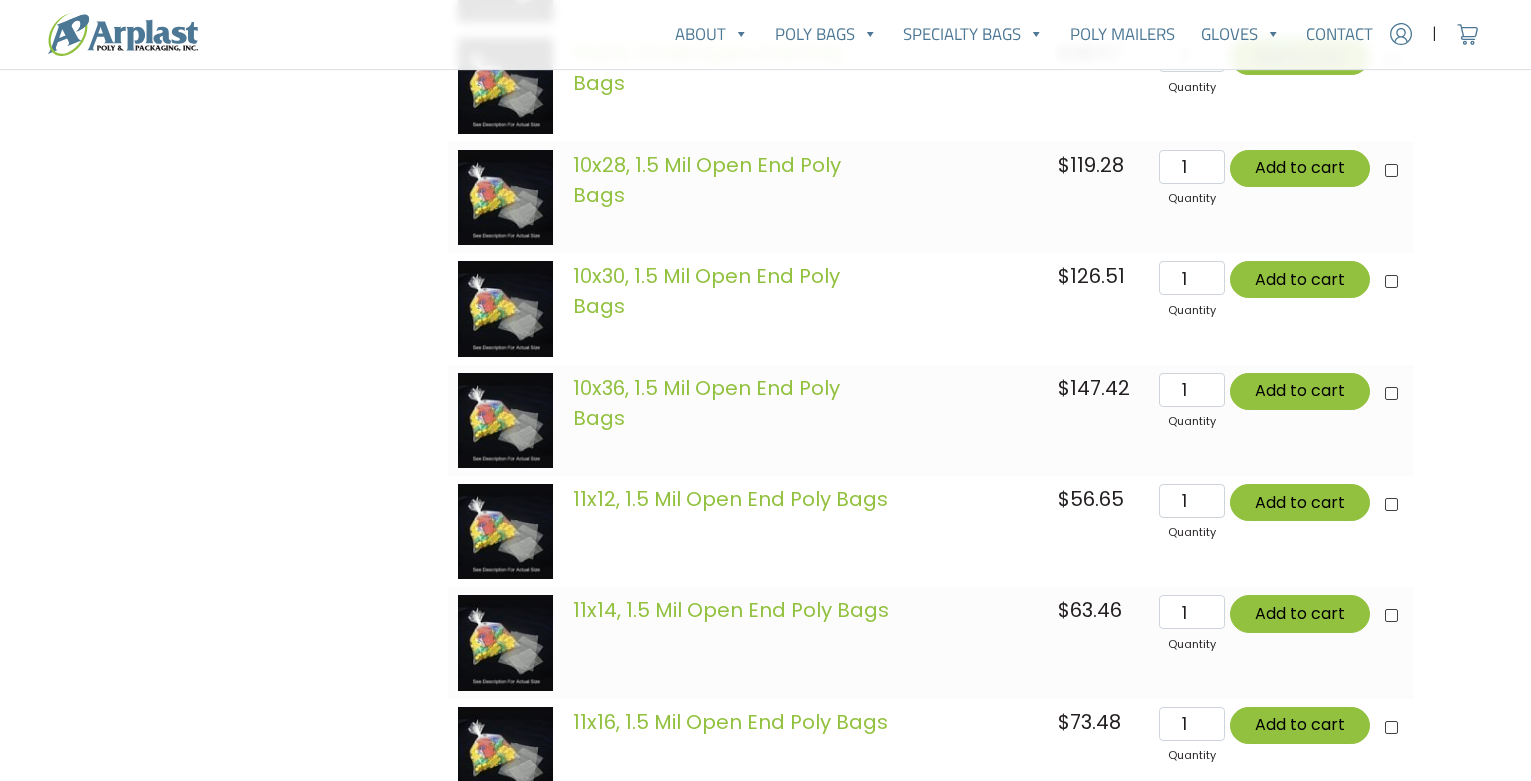 scroll, scrollTop: 8992, scrollLeft: 0, axis: vertical 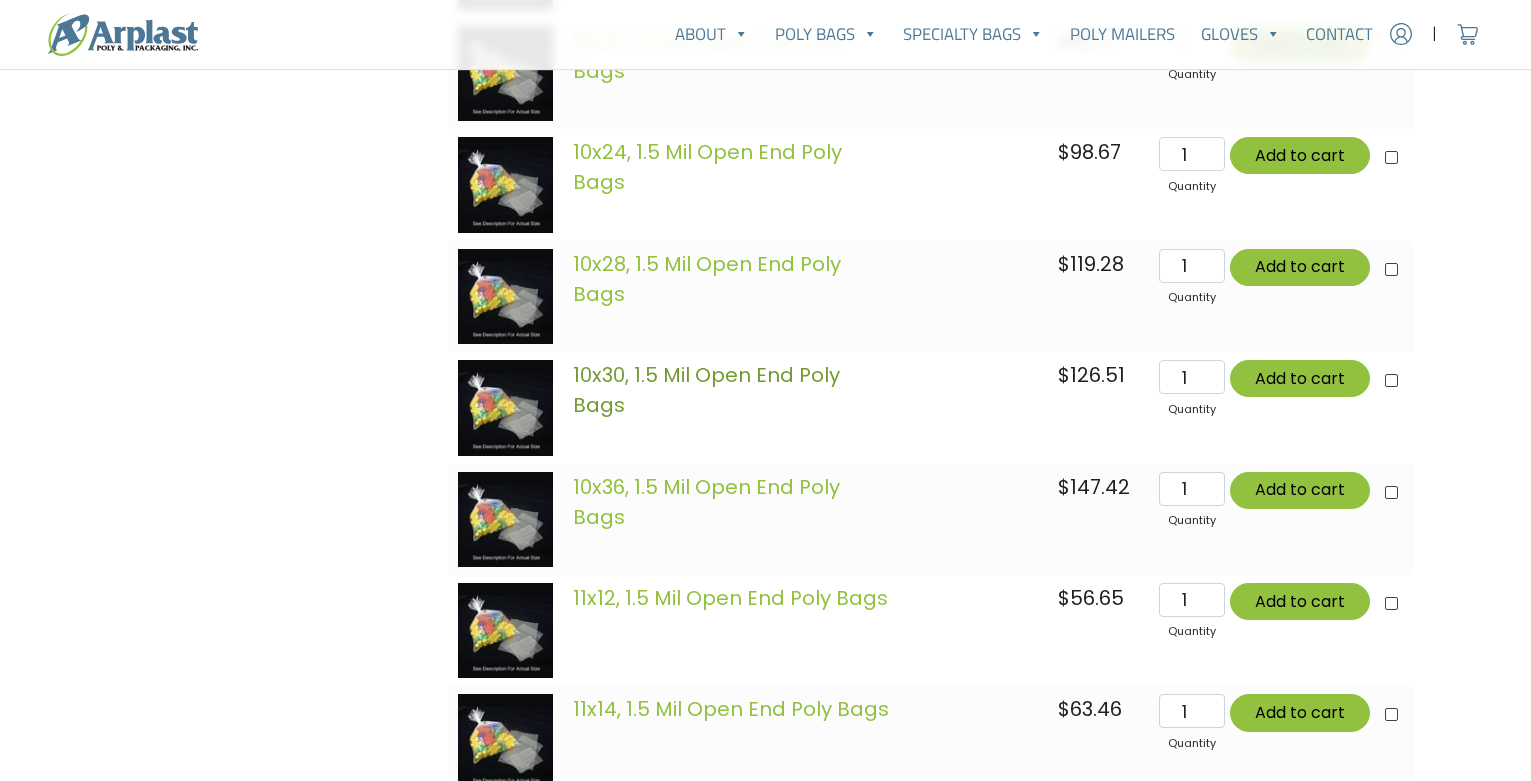 click on "10x30, 1.5 Mil Open End Poly Bags" 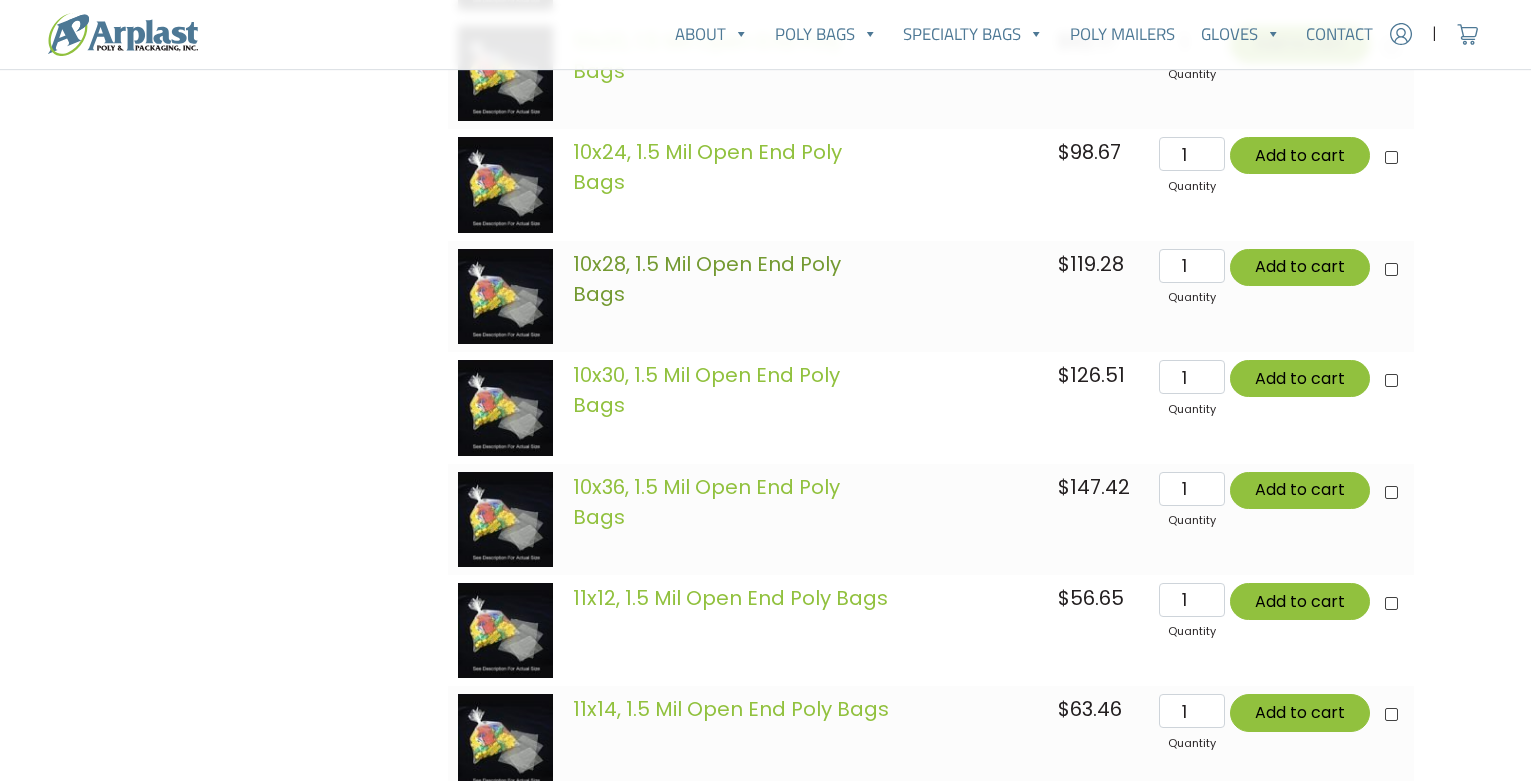 click on "10x28, 1.5 Mil Open End Poly Bags" 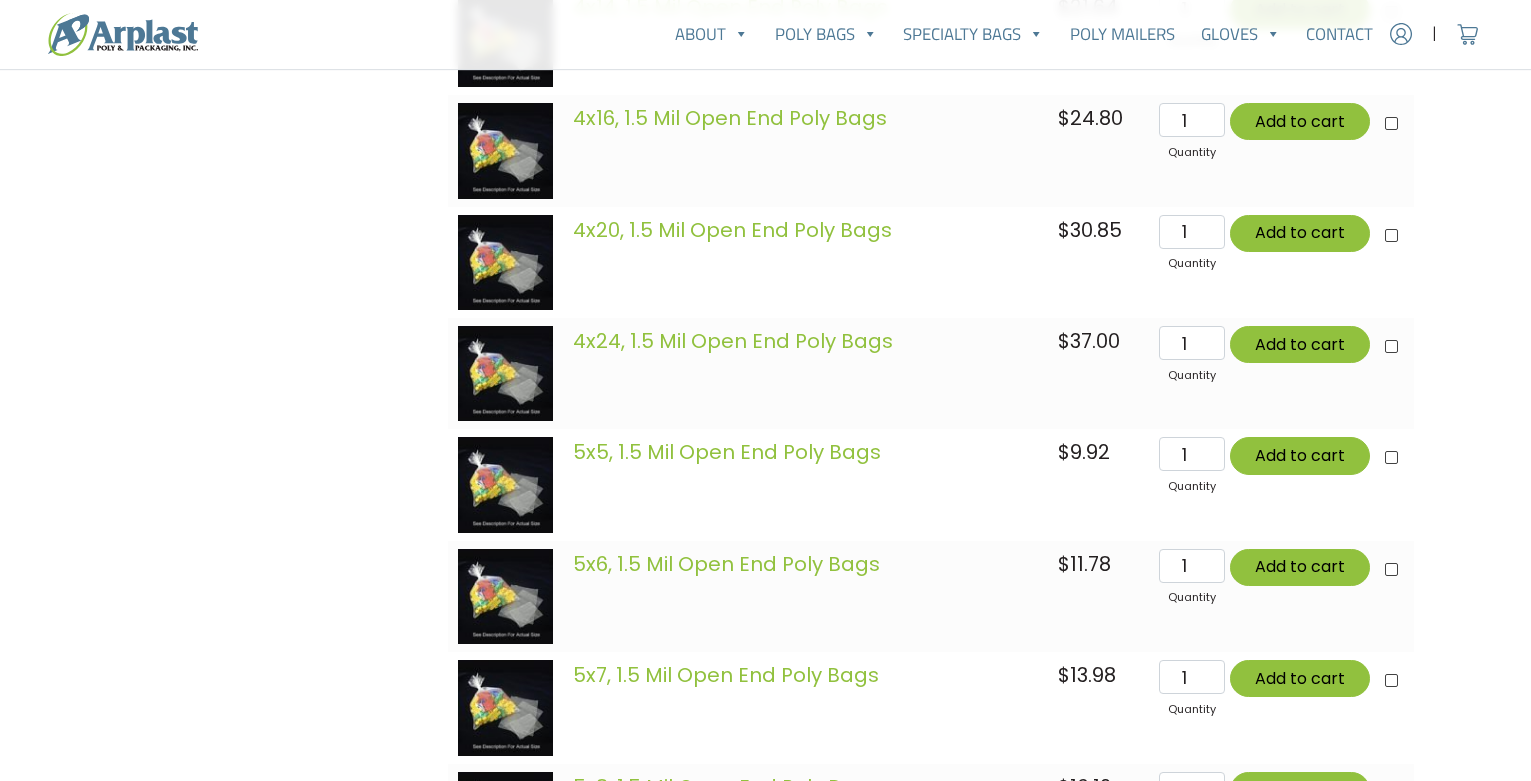 scroll, scrollTop: 2200, scrollLeft: 0, axis: vertical 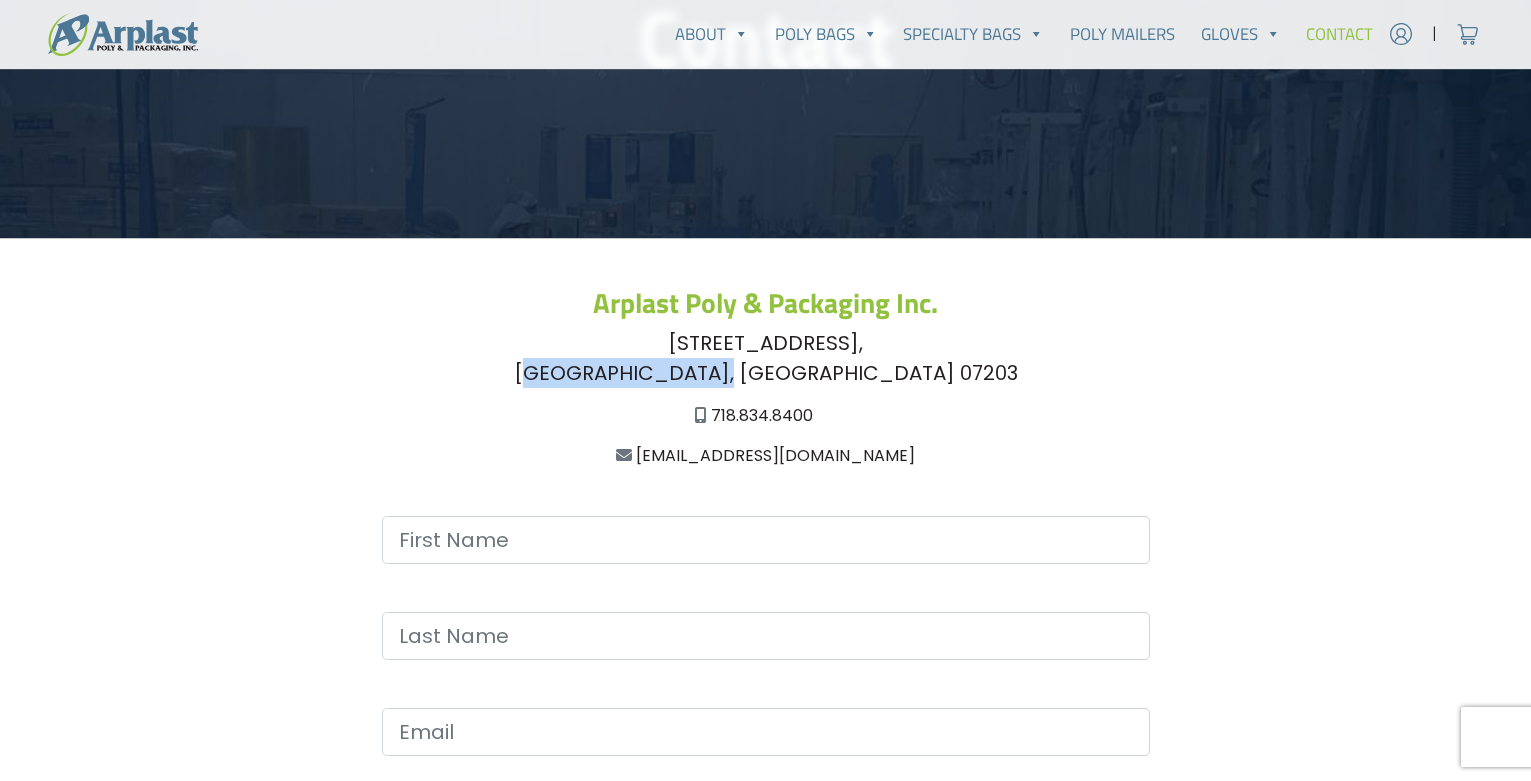 drag, startPoint x: 683, startPoint y: 371, endPoint x: 855, endPoint y: 374, distance: 172.02615 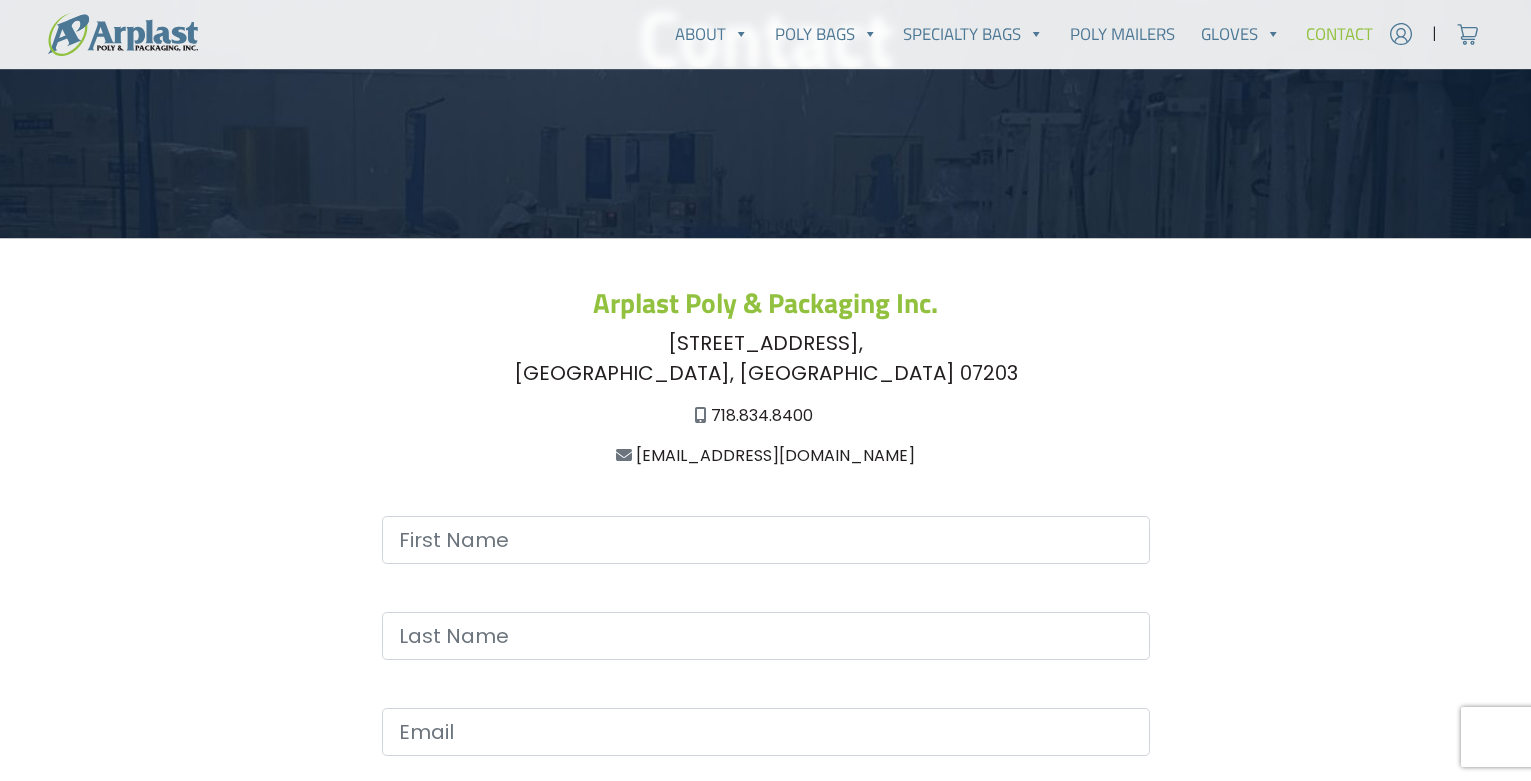click on "228 East Highland Parkway,
Roselle, NJ 07203" at bounding box center (766, 358) 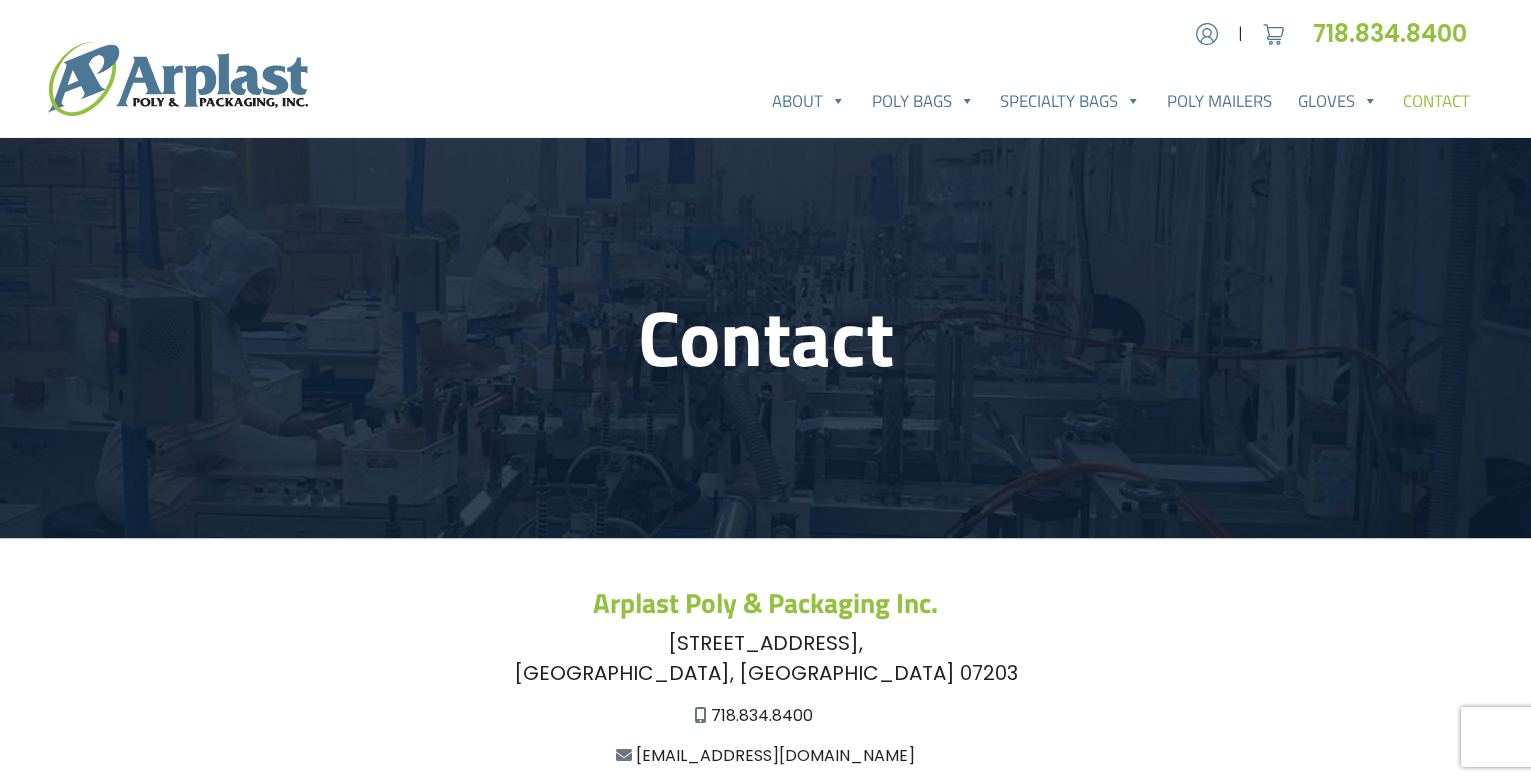 scroll, scrollTop: 100, scrollLeft: 0, axis: vertical 